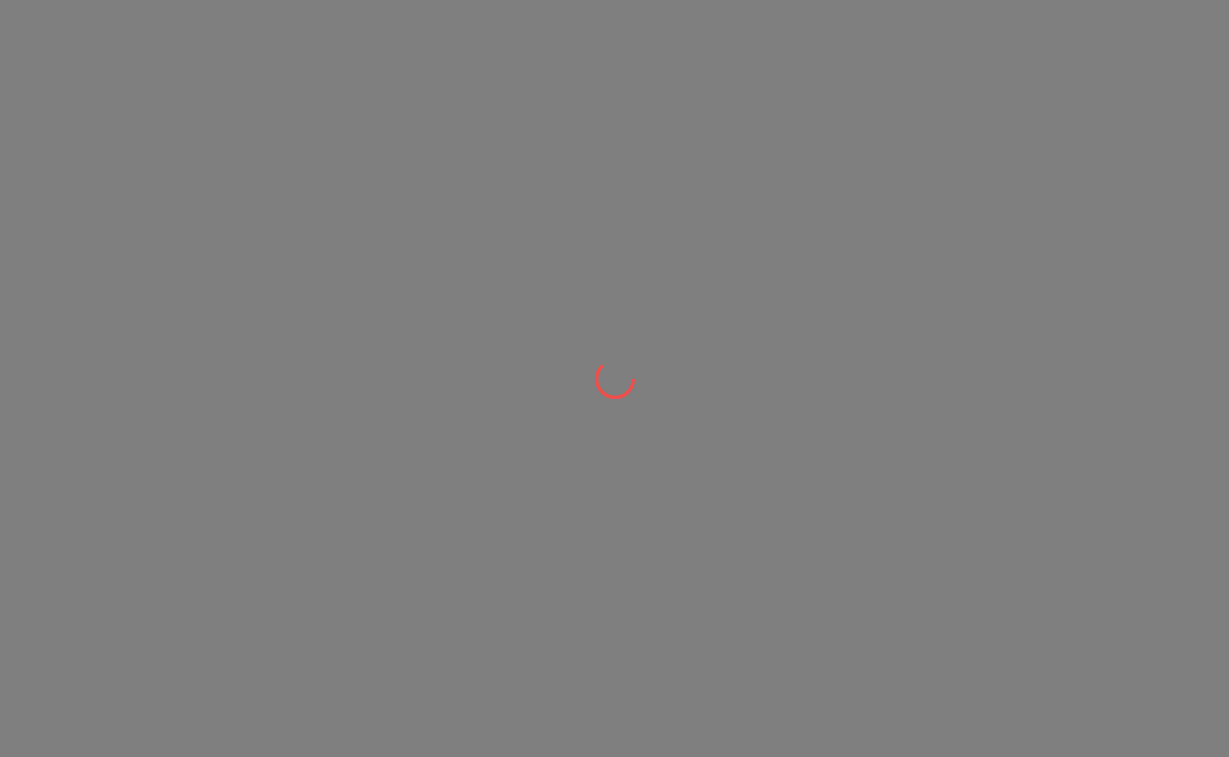 scroll, scrollTop: 0, scrollLeft: 0, axis: both 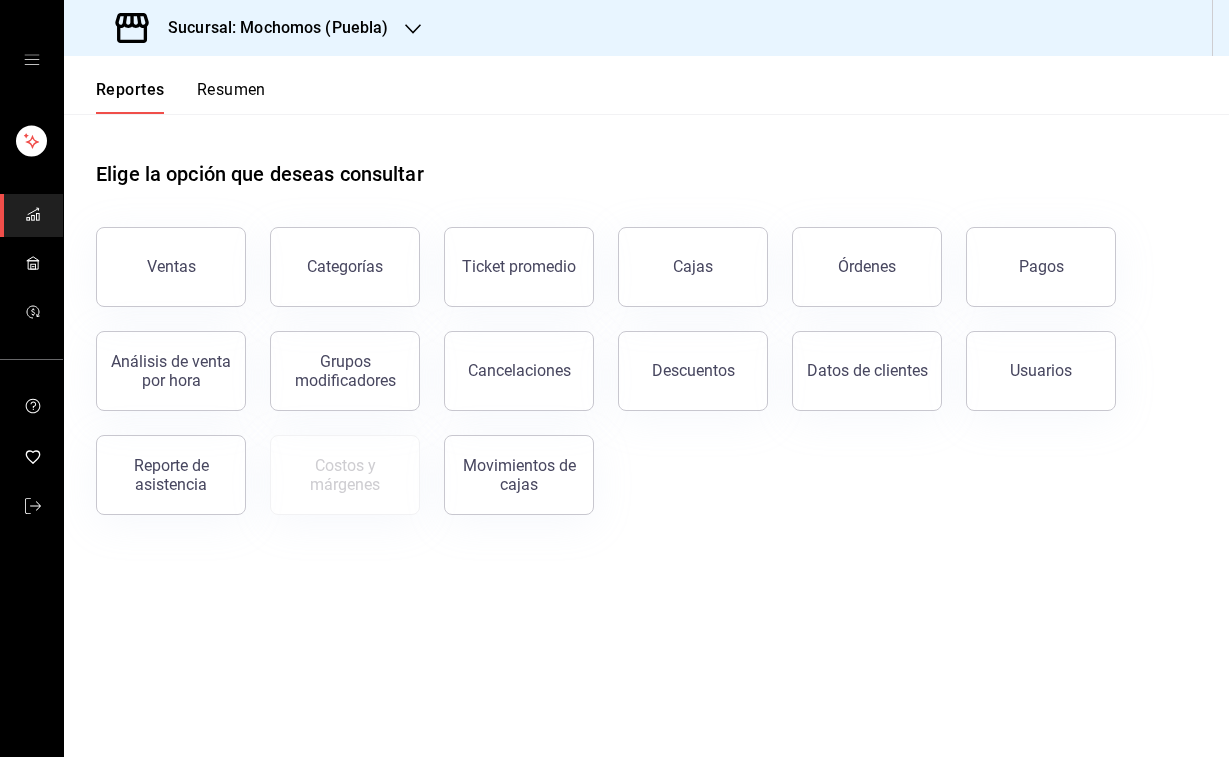 click on "Sucursal: Mochomos (Puebla)" at bounding box center (254, 28) 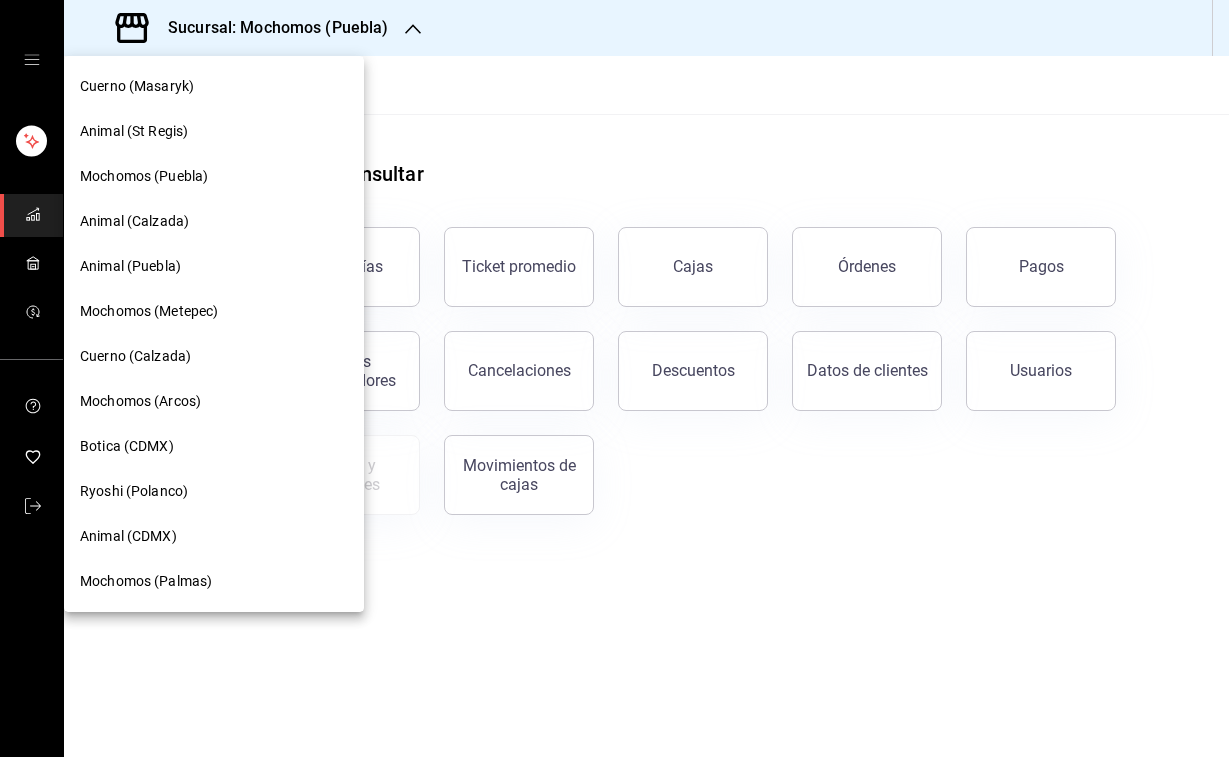 click on "Cuerno (Masaryk)" at bounding box center [137, 86] 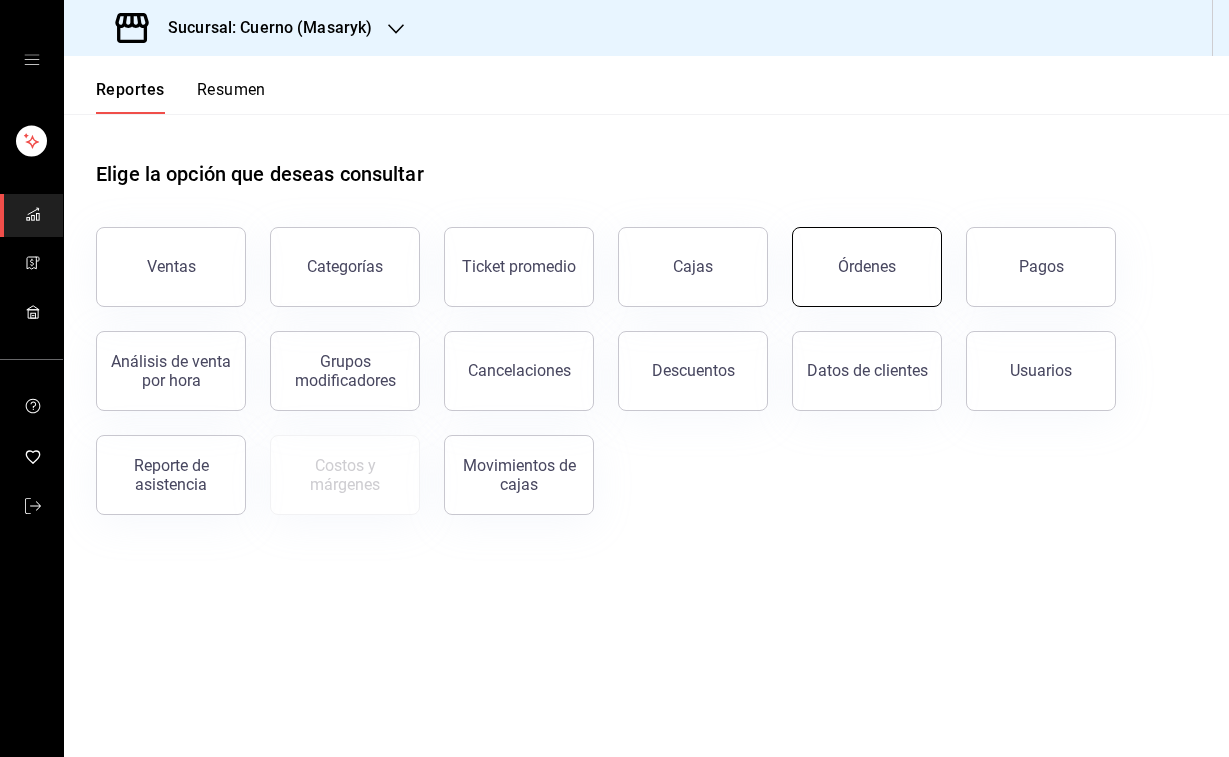 click on "Órdenes" at bounding box center (867, 267) 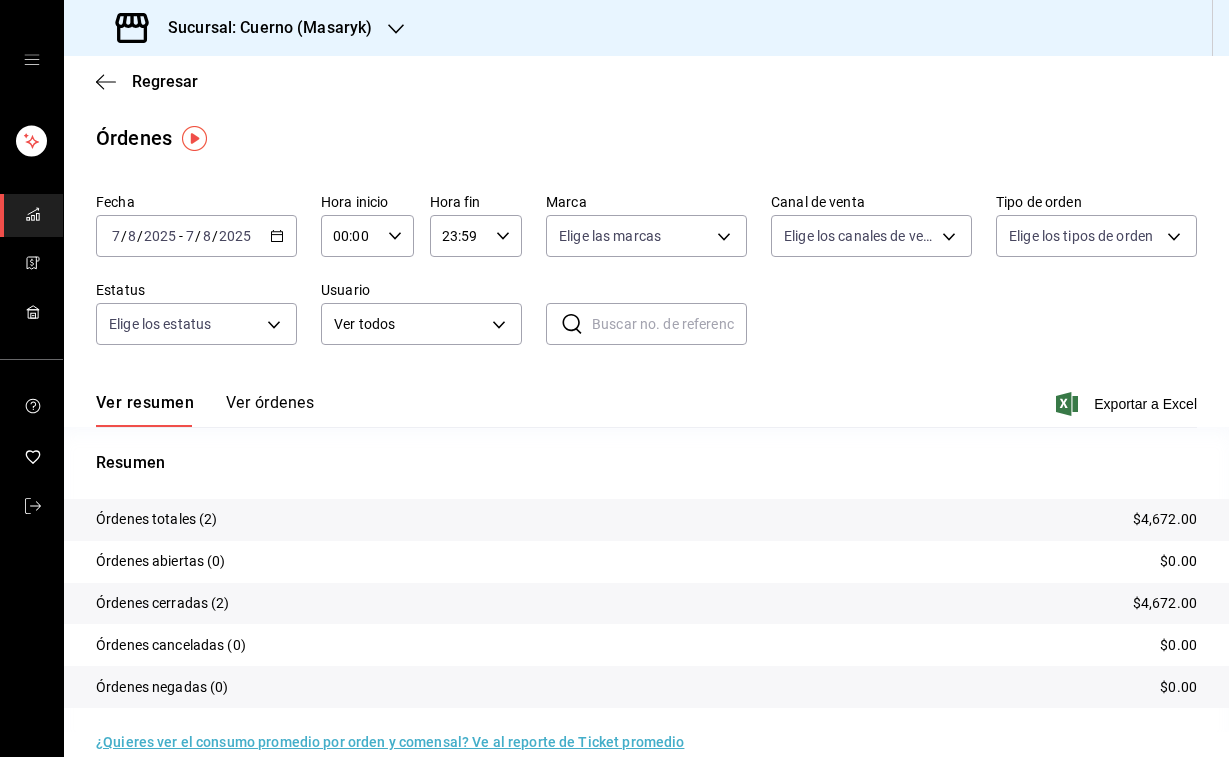 click on "2025" at bounding box center (160, 236) 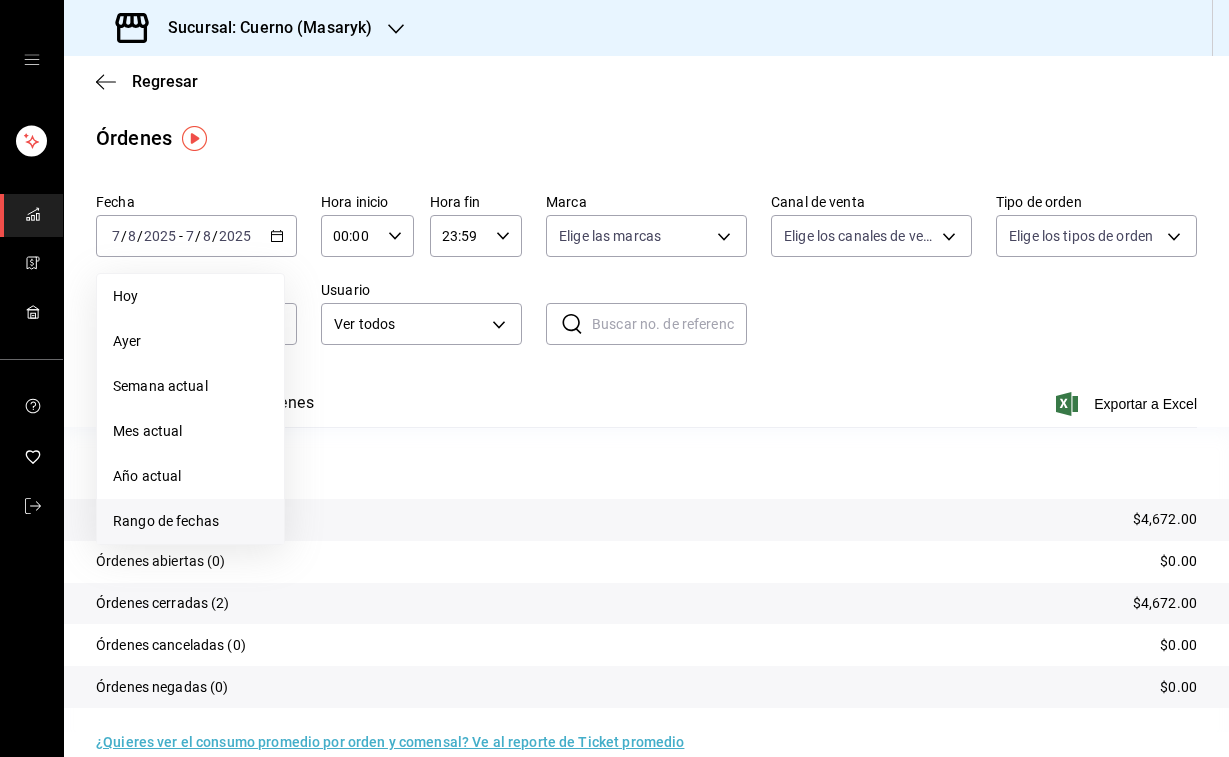 click on "Rango de fechas" at bounding box center [190, 521] 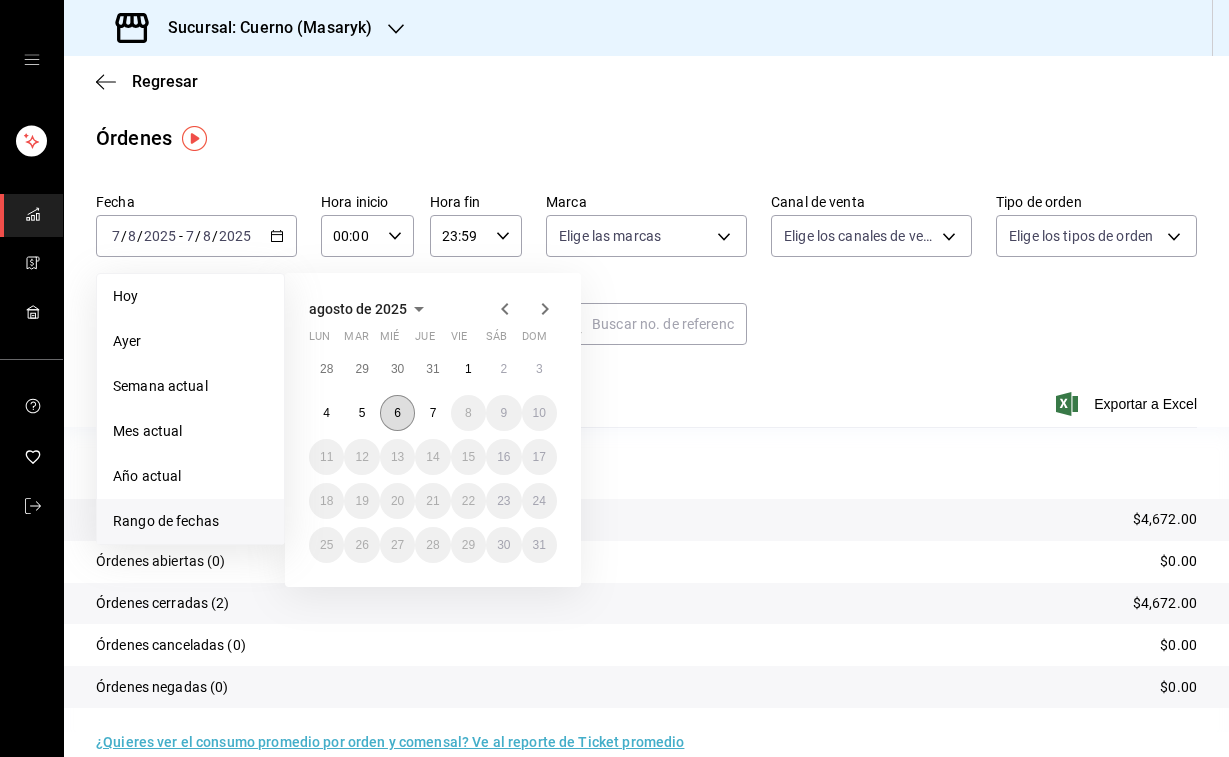 click on "6" at bounding box center (397, 413) 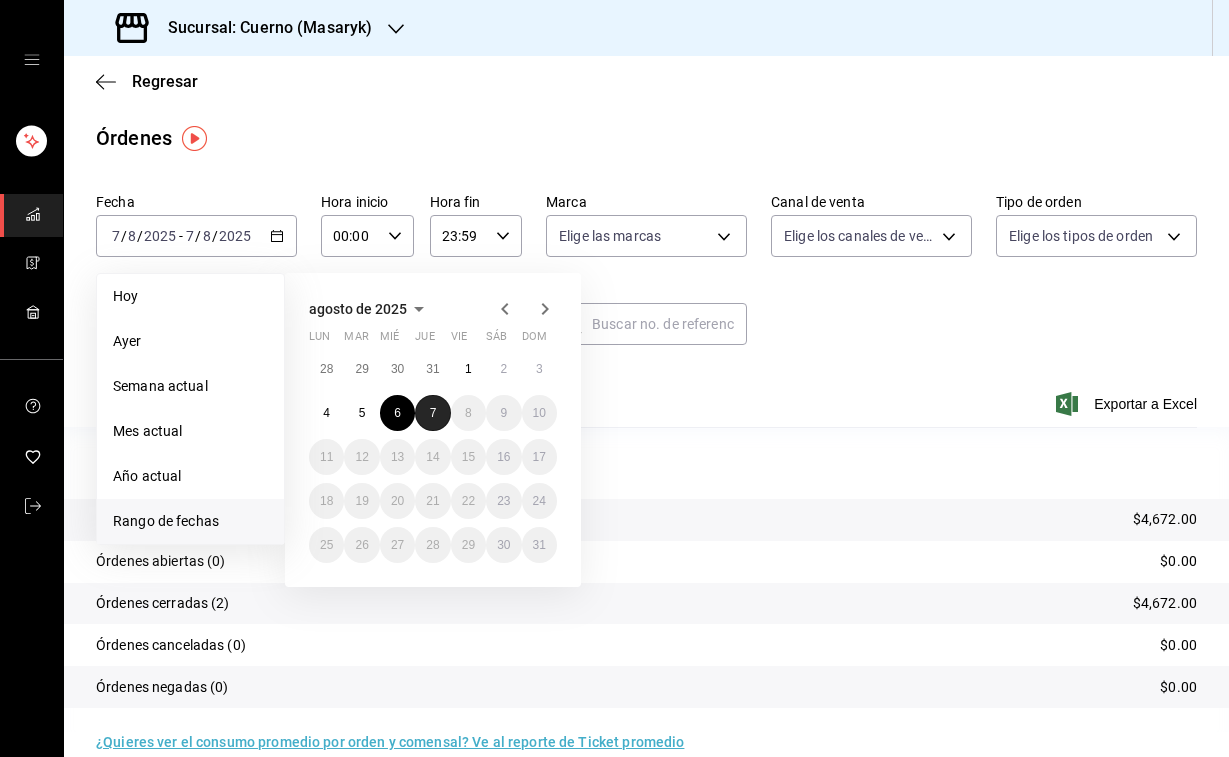 click on "7" at bounding box center [433, 413] 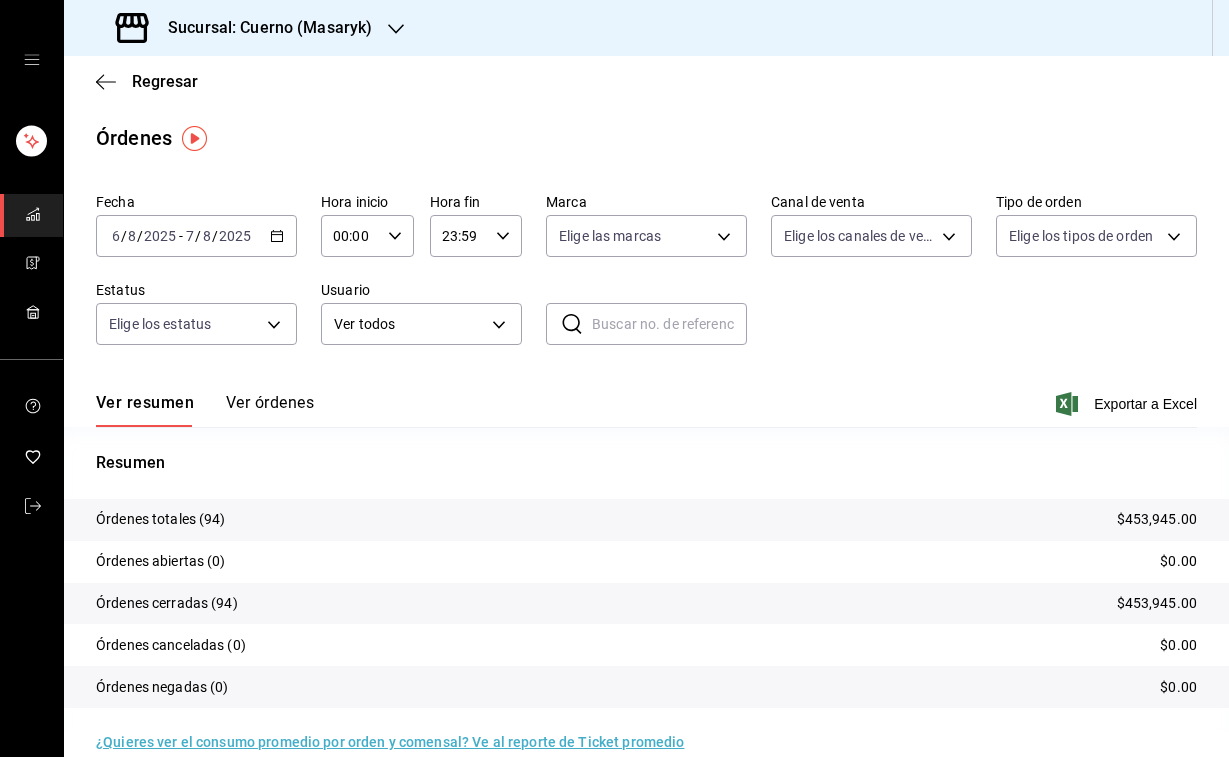 click on "00:00 Hora inicio" at bounding box center [367, 236] 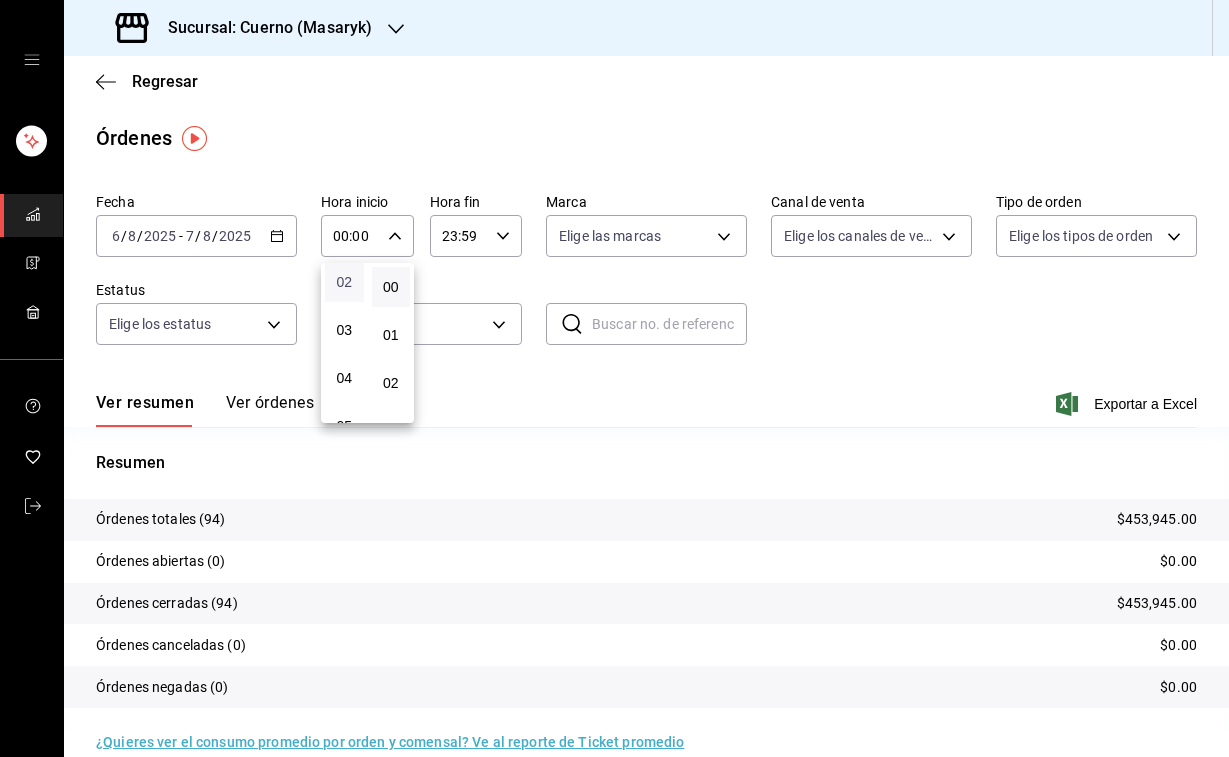 scroll, scrollTop: 106, scrollLeft: 0, axis: vertical 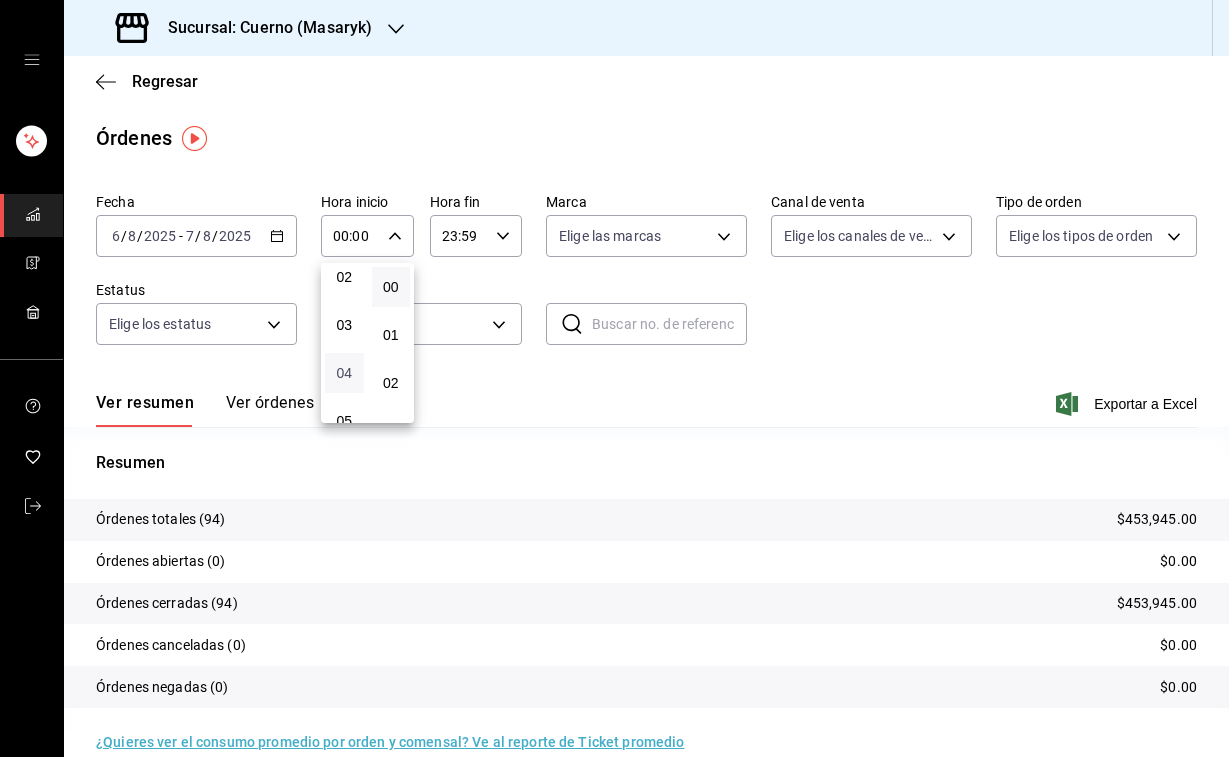 click on "04" at bounding box center [344, 373] 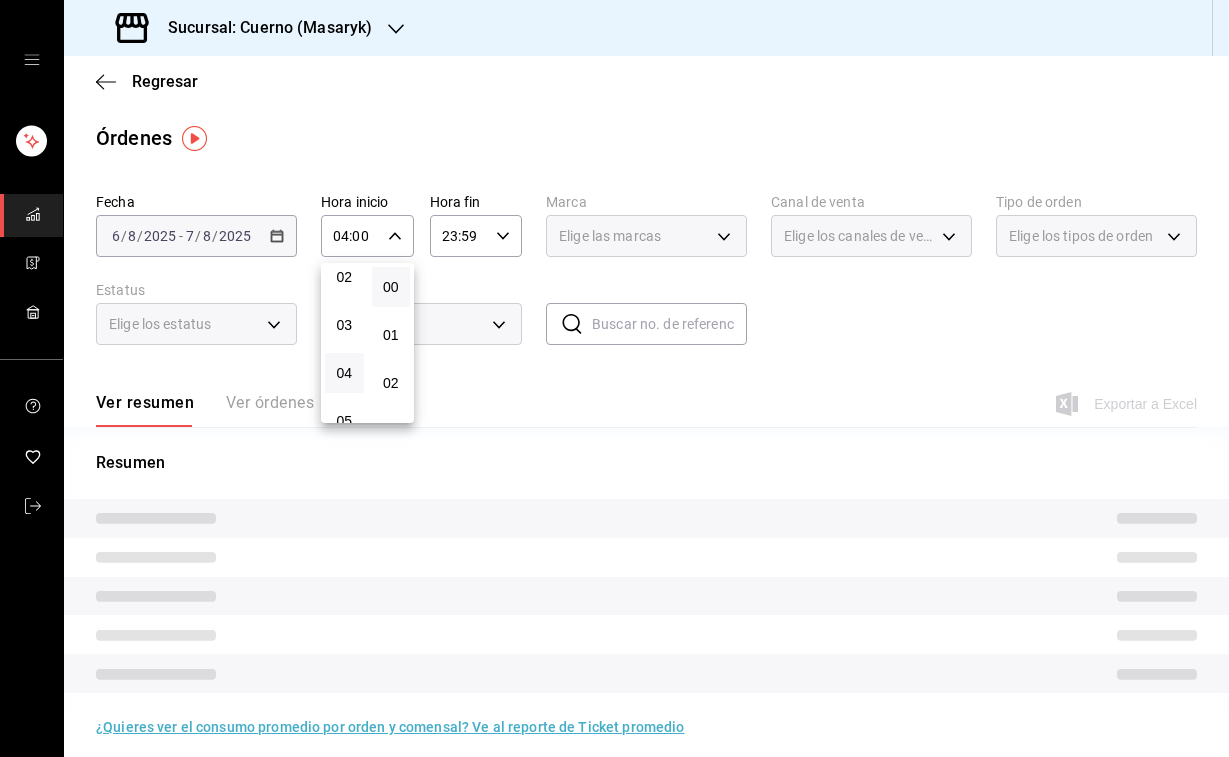 click at bounding box center (614, 378) 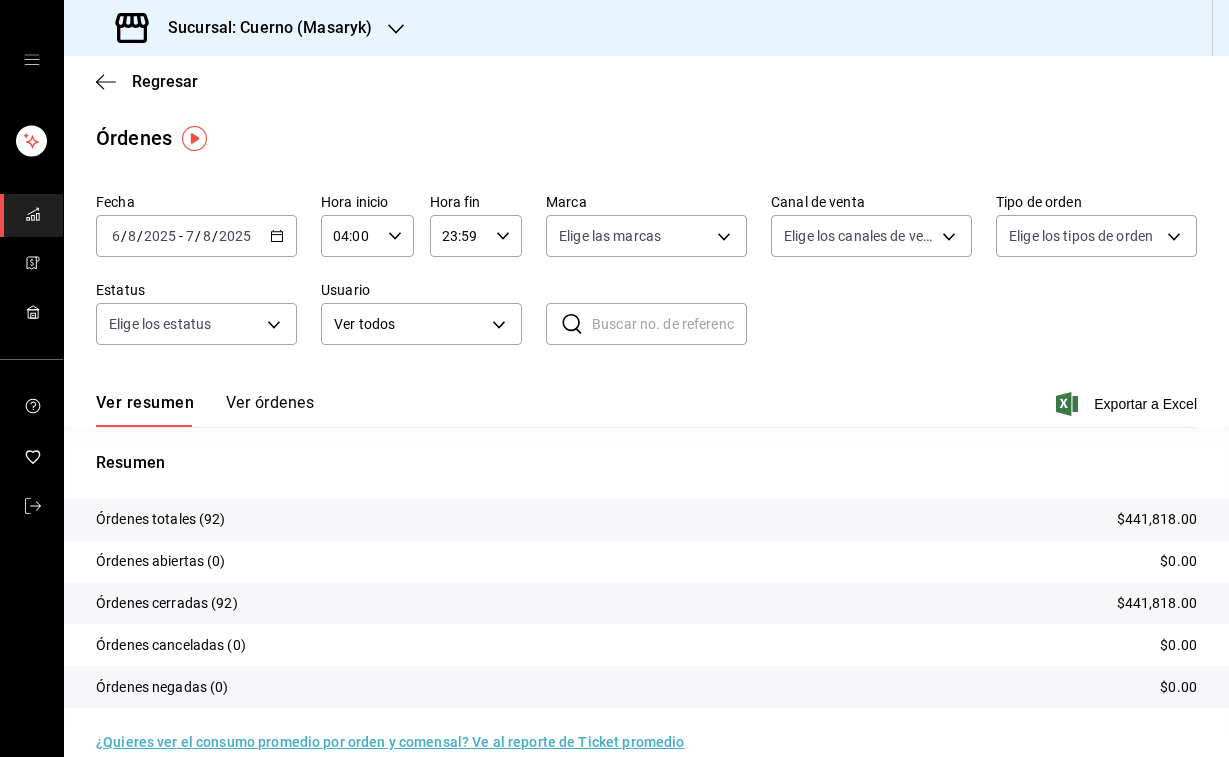 click 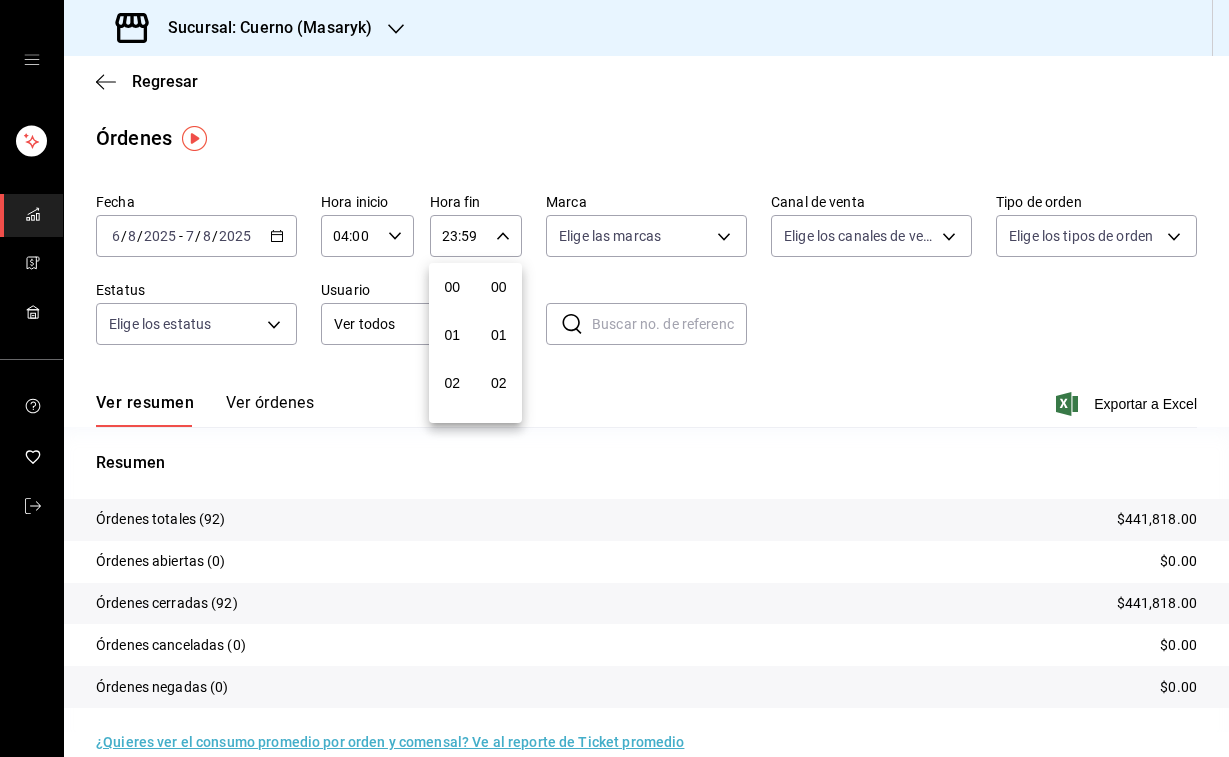 scroll, scrollTop: 1016, scrollLeft: 0, axis: vertical 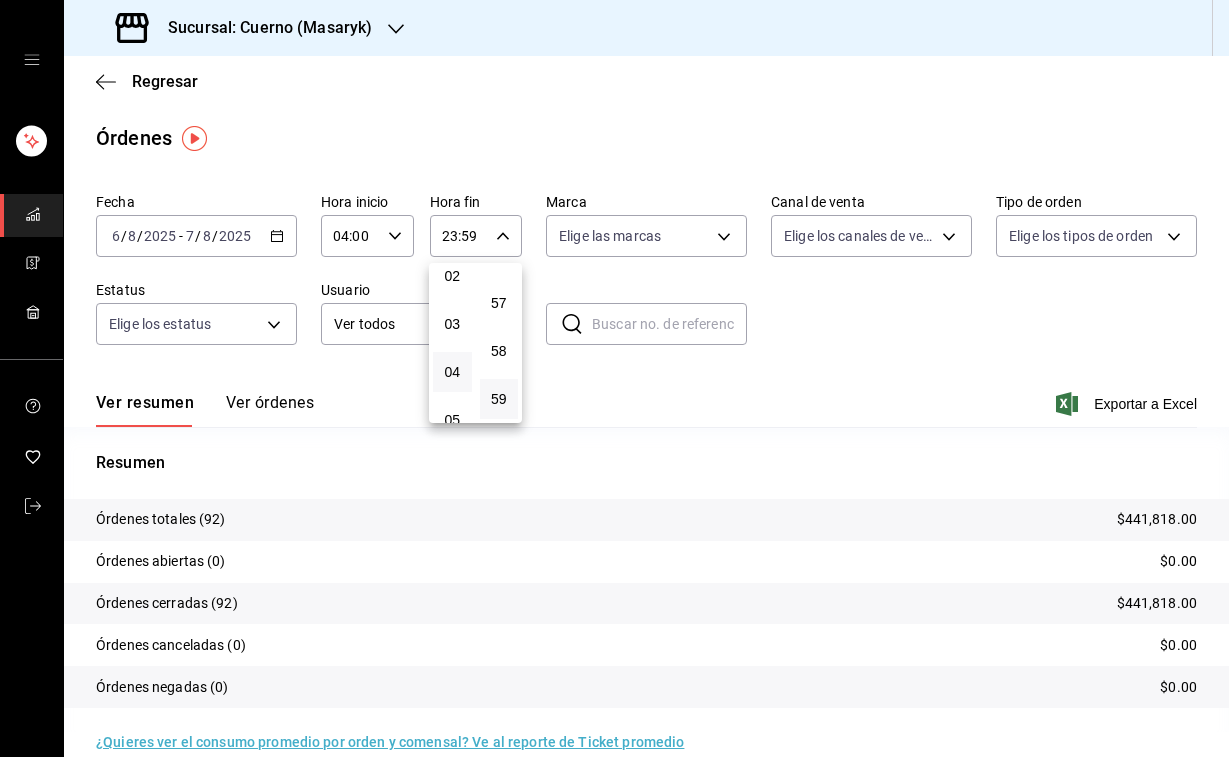 click on "04" at bounding box center (452, 372) 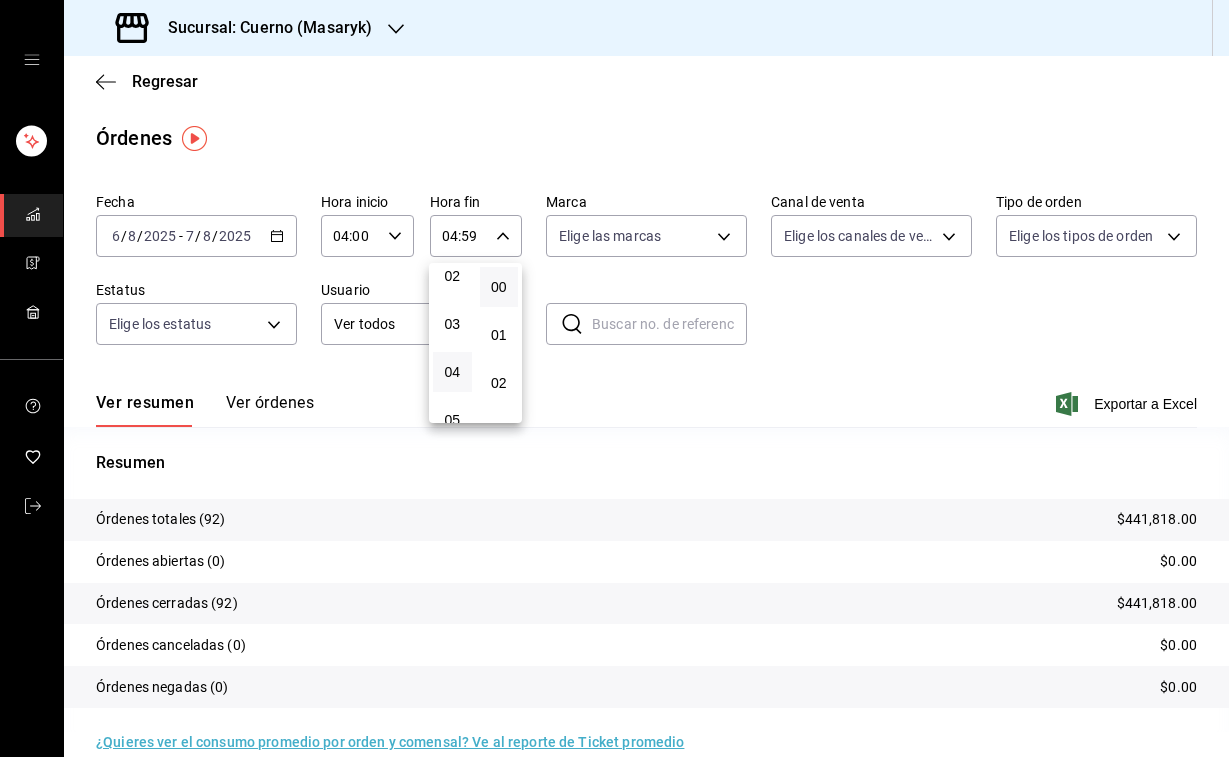 scroll, scrollTop: 0, scrollLeft: 0, axis: both 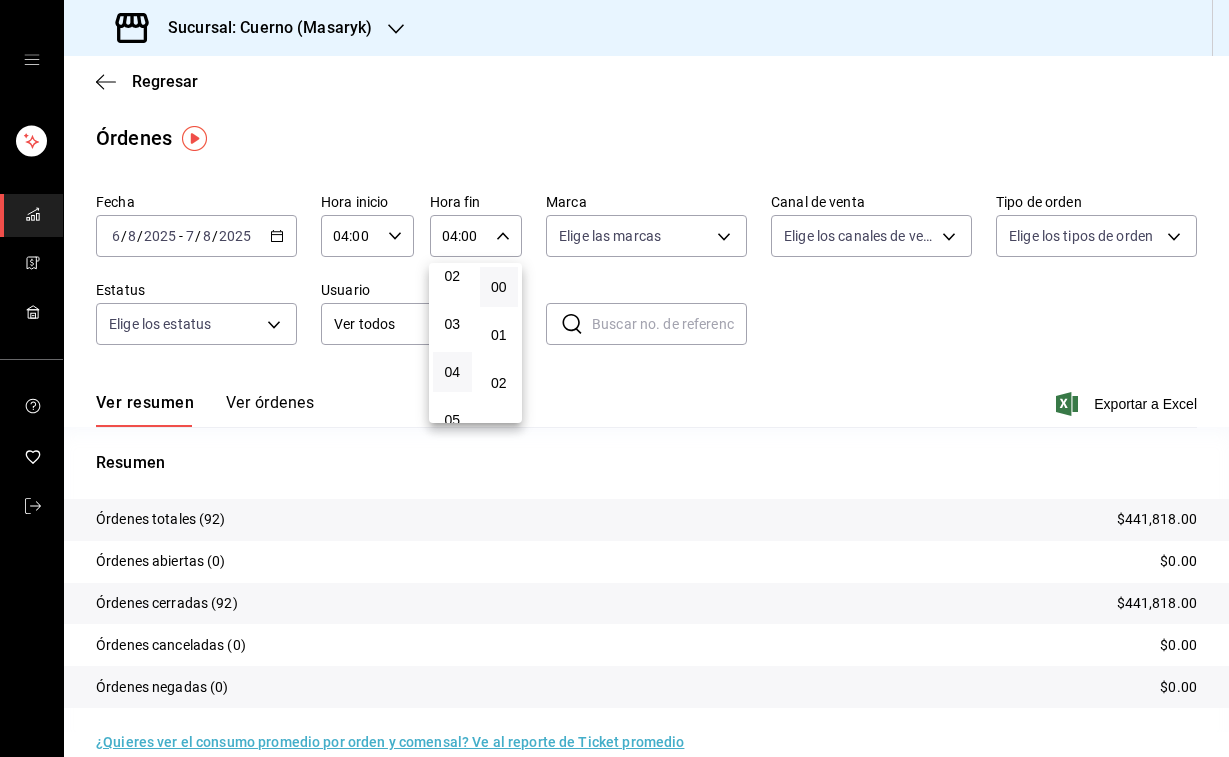 click at bounding box center (614, 378) 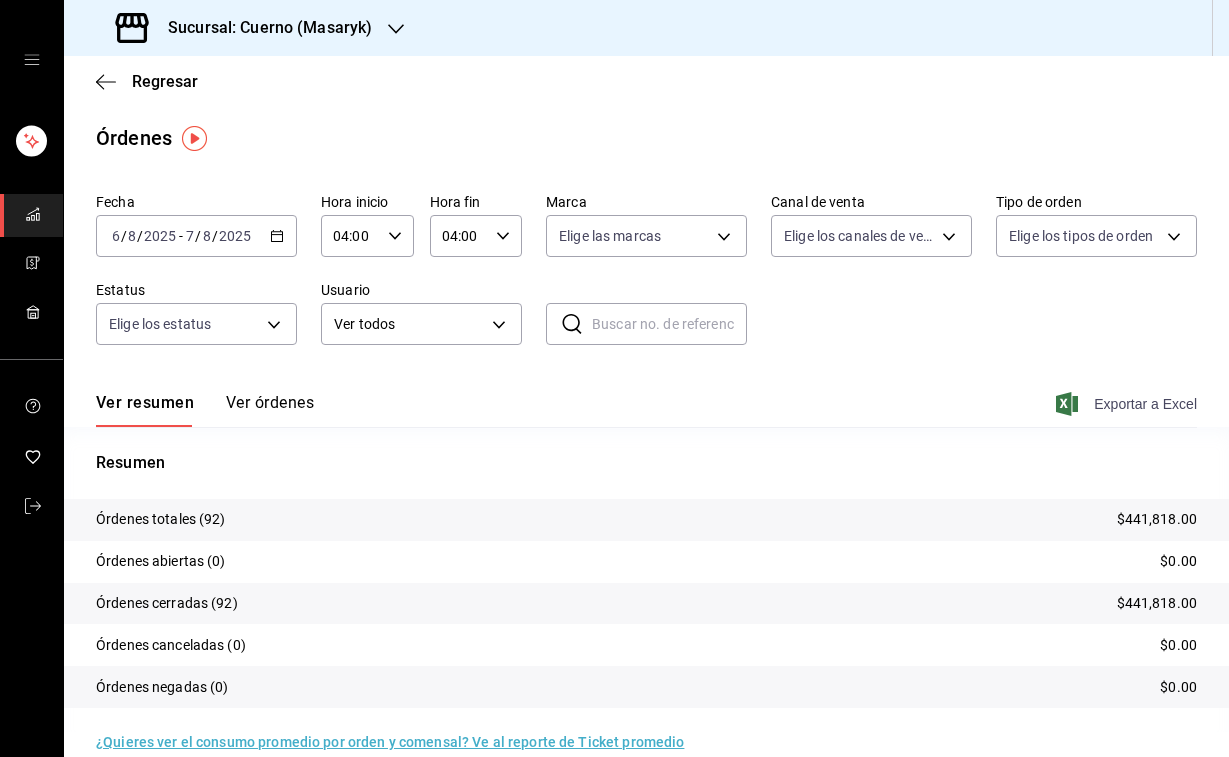 click 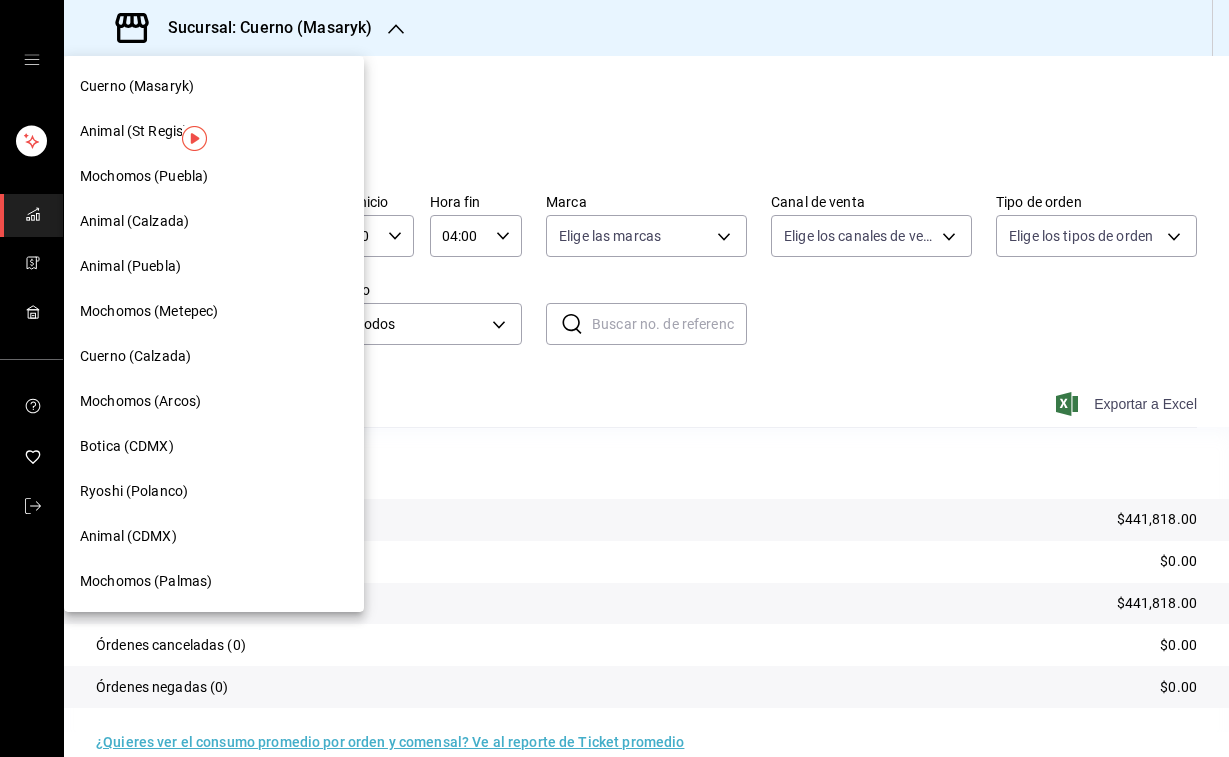 click on "Animal (CDMX)" at bounding box center [128, 536] 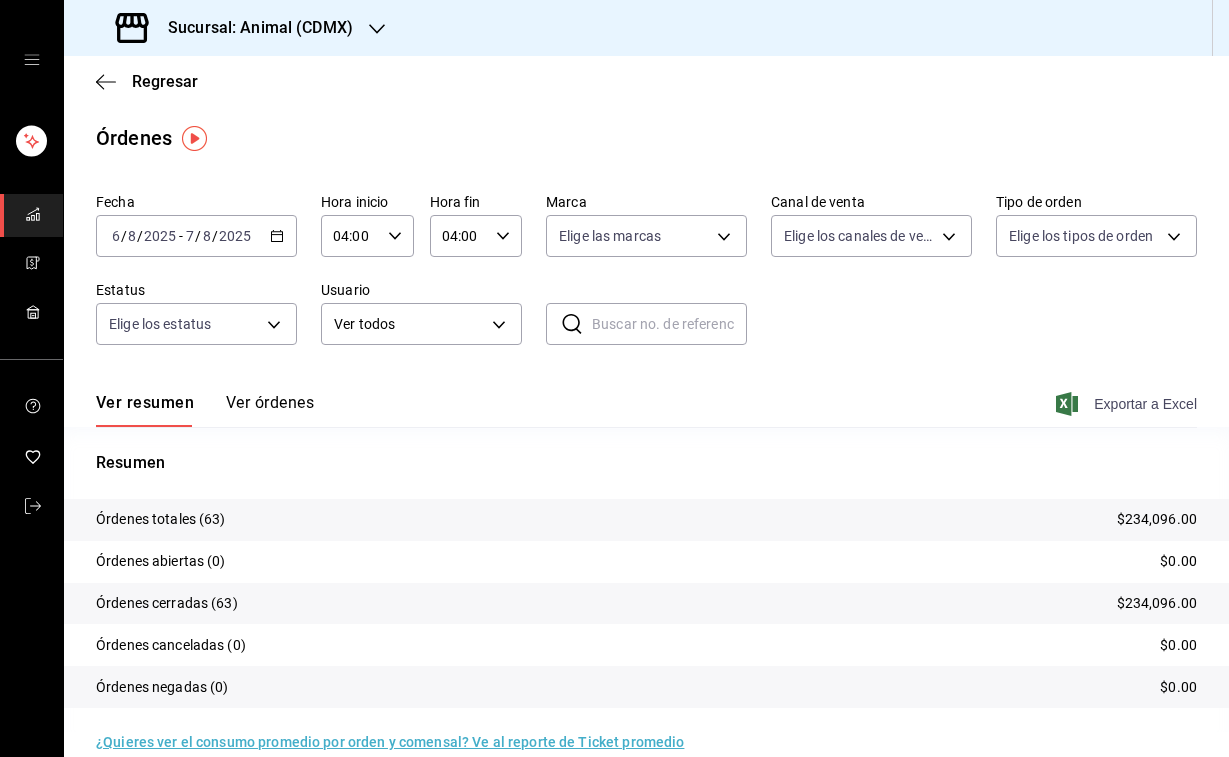 click 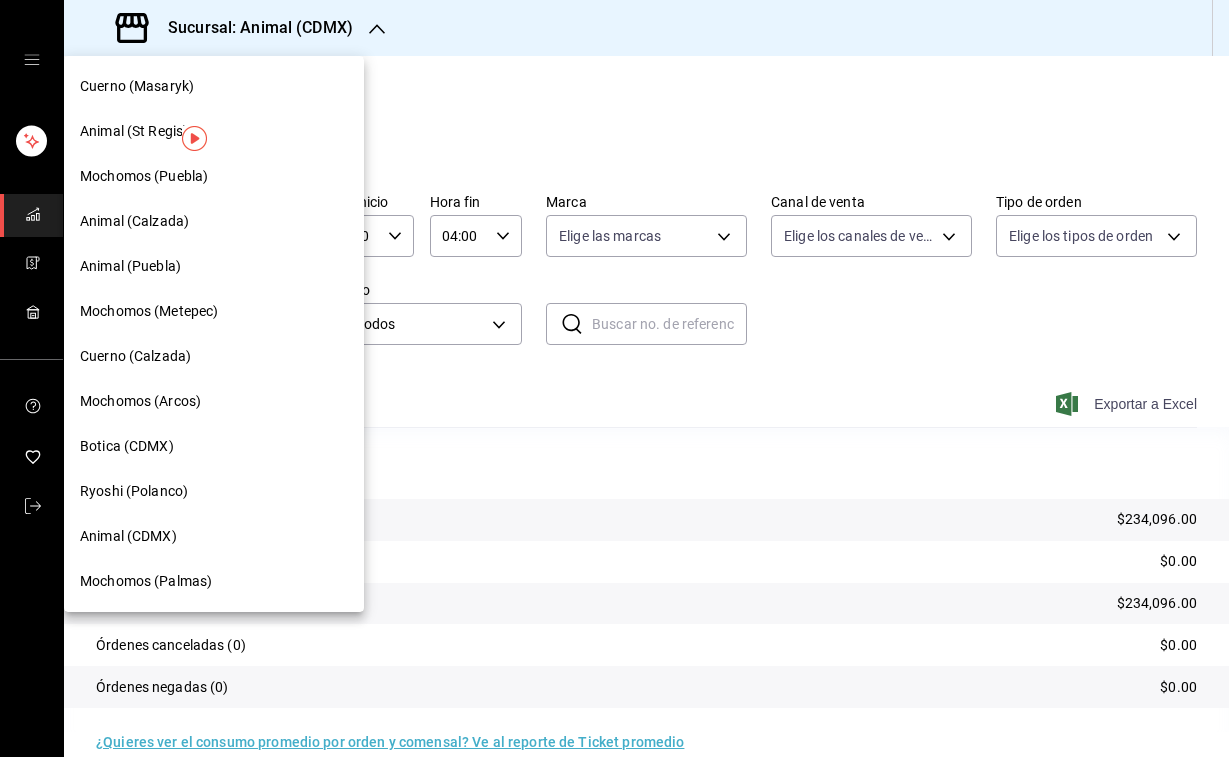 click on "Animal (St Regis)" at bounding box center [134, 131] 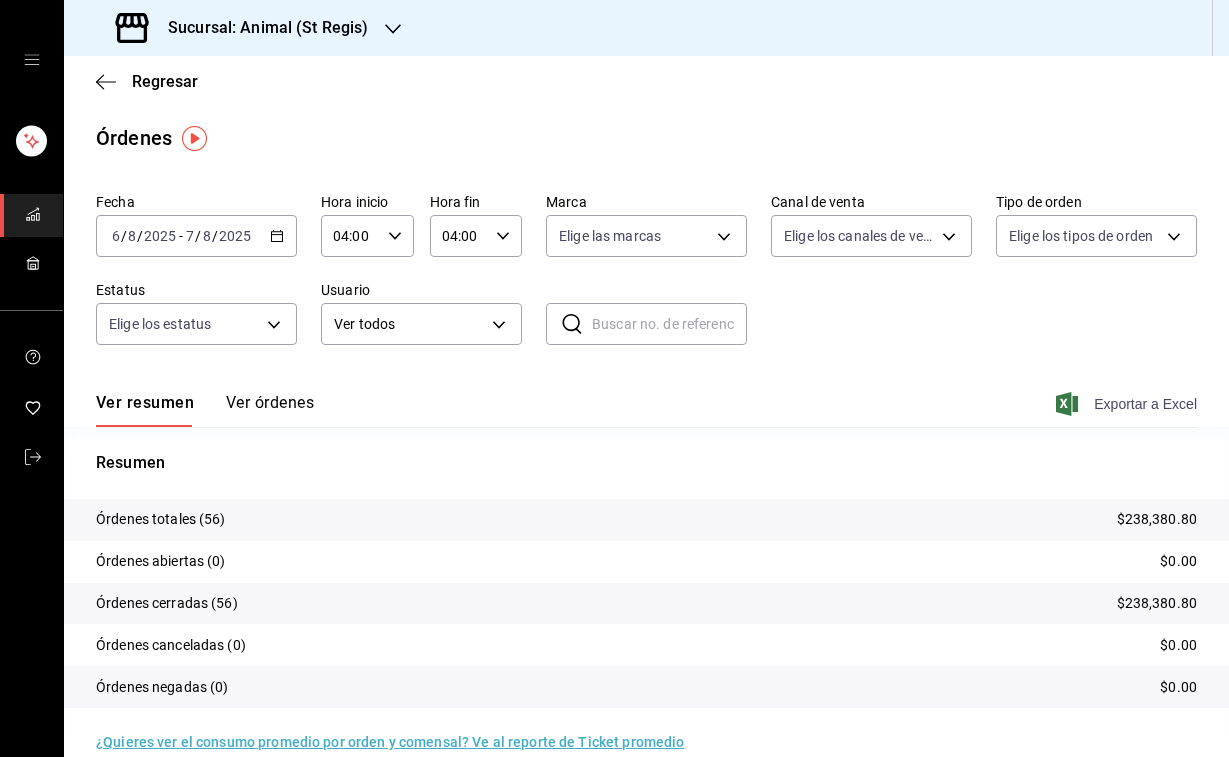 click 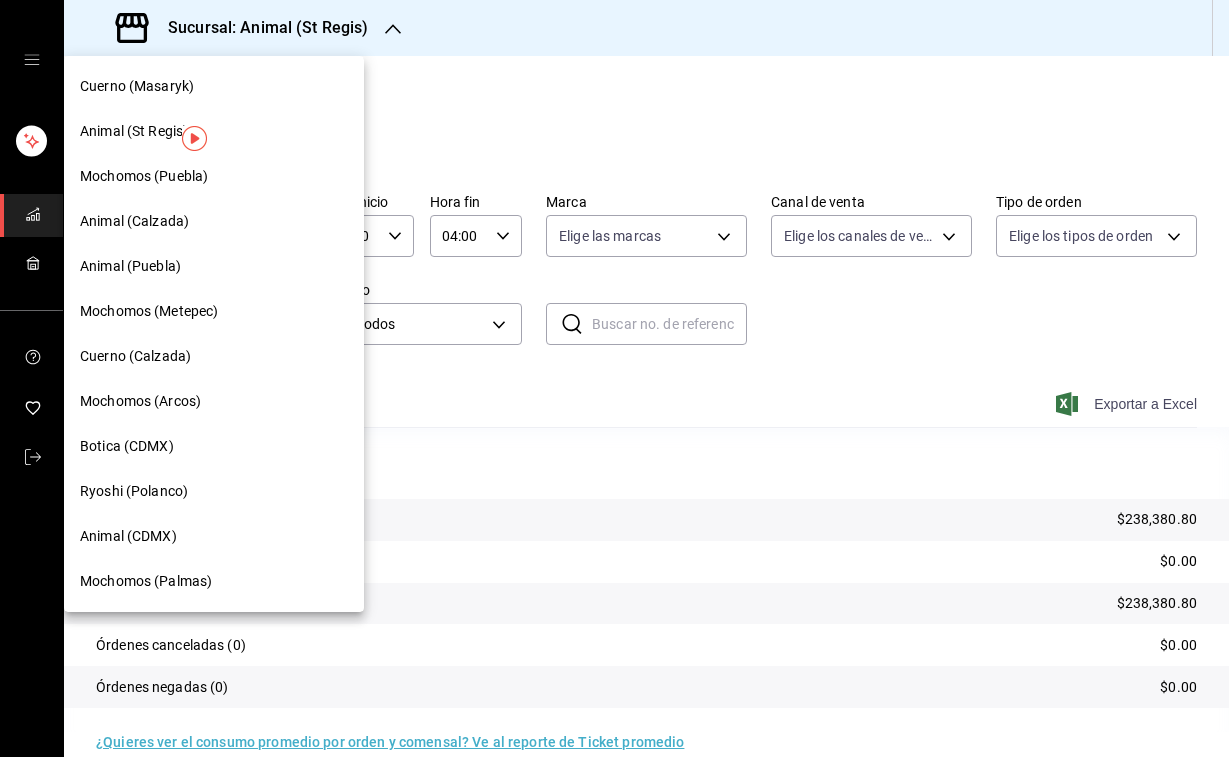 click on "Animal (Puebla)" at bounding box center [130, 266] 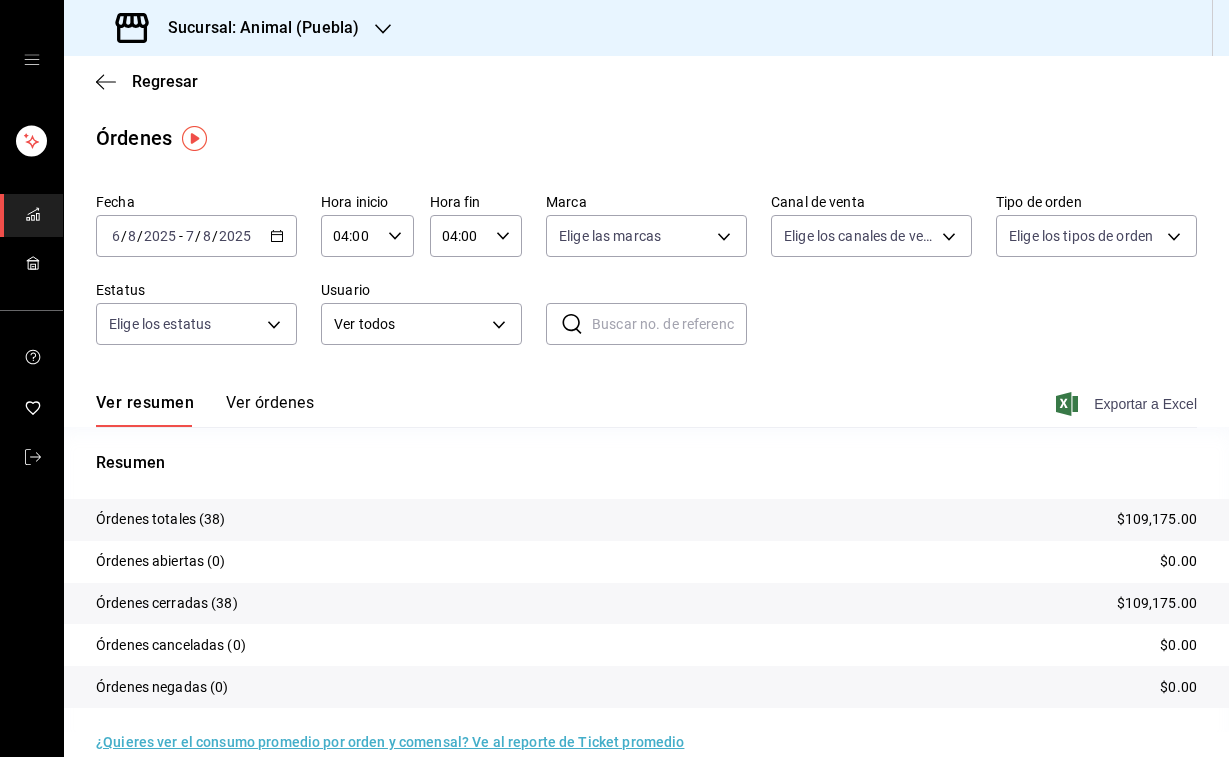 click on "Exportar a Excel" at bounding box center (1128, 404) 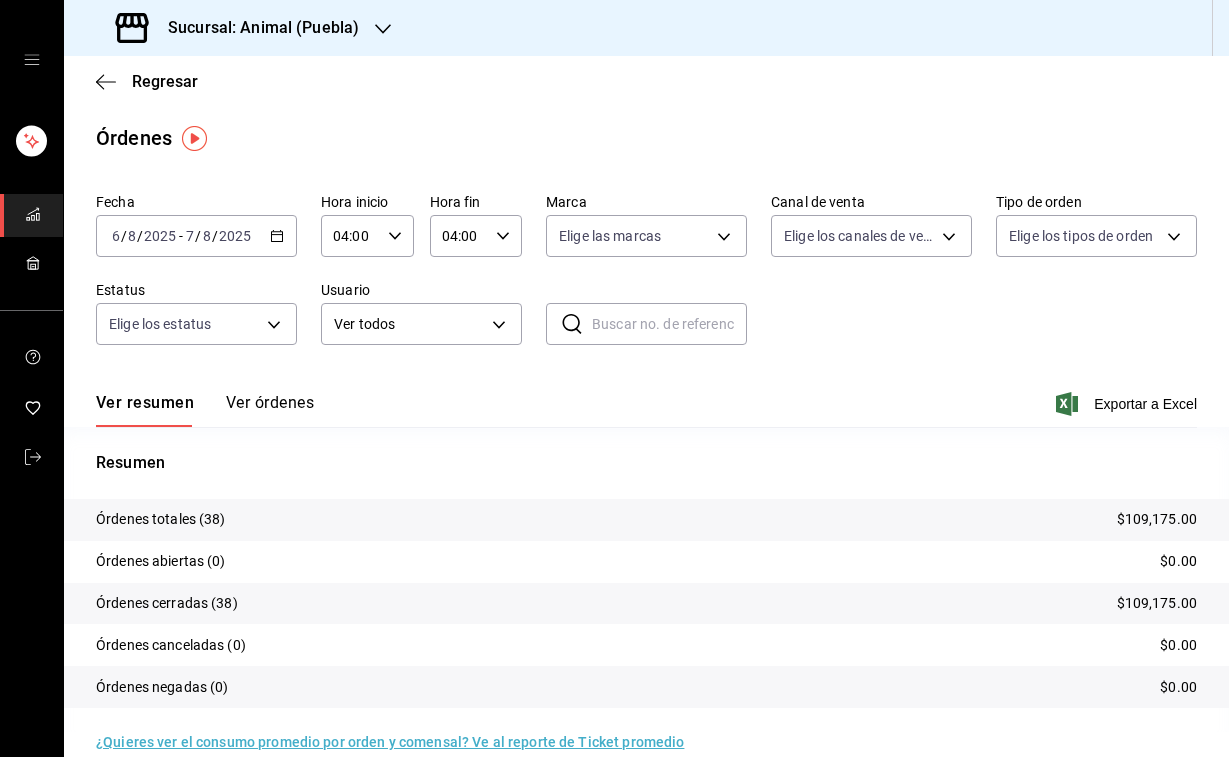 click on "Sucursal: Animal (Puebla)" at bounding box center [255, 28] 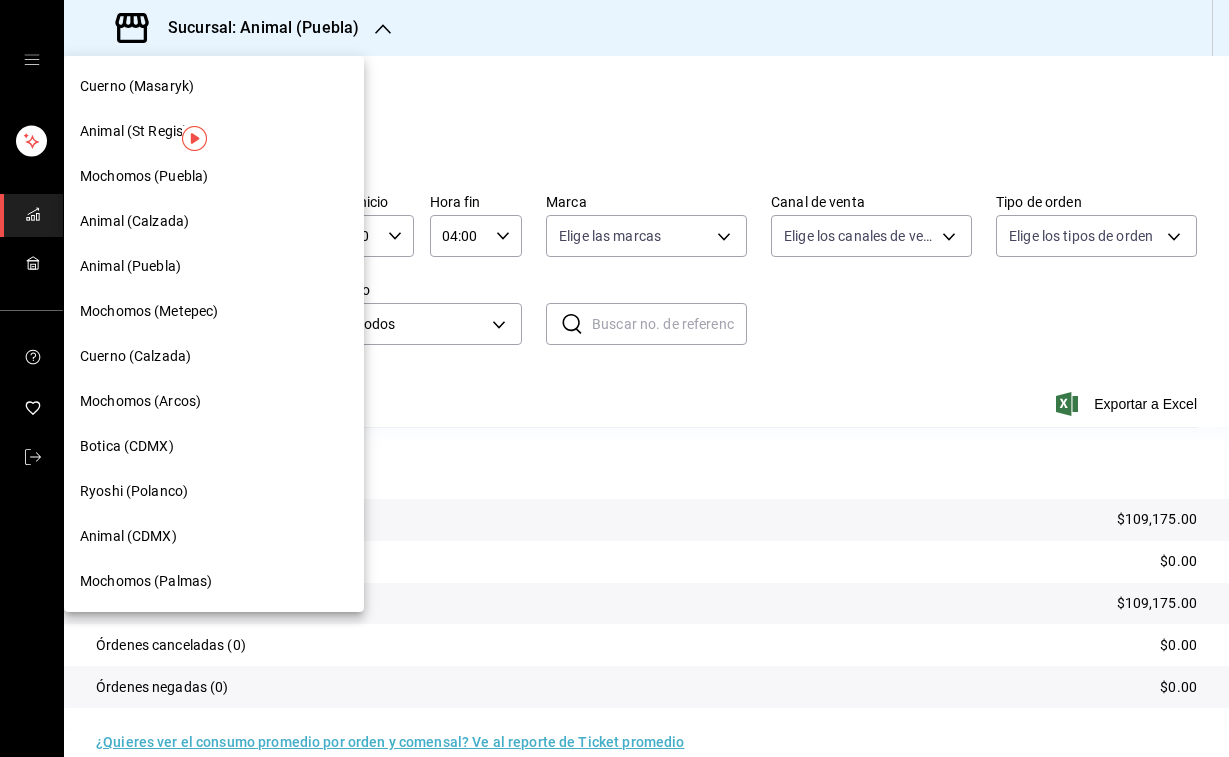 click on "Mochomos (Palmas)" at bounding box center (146, 581) 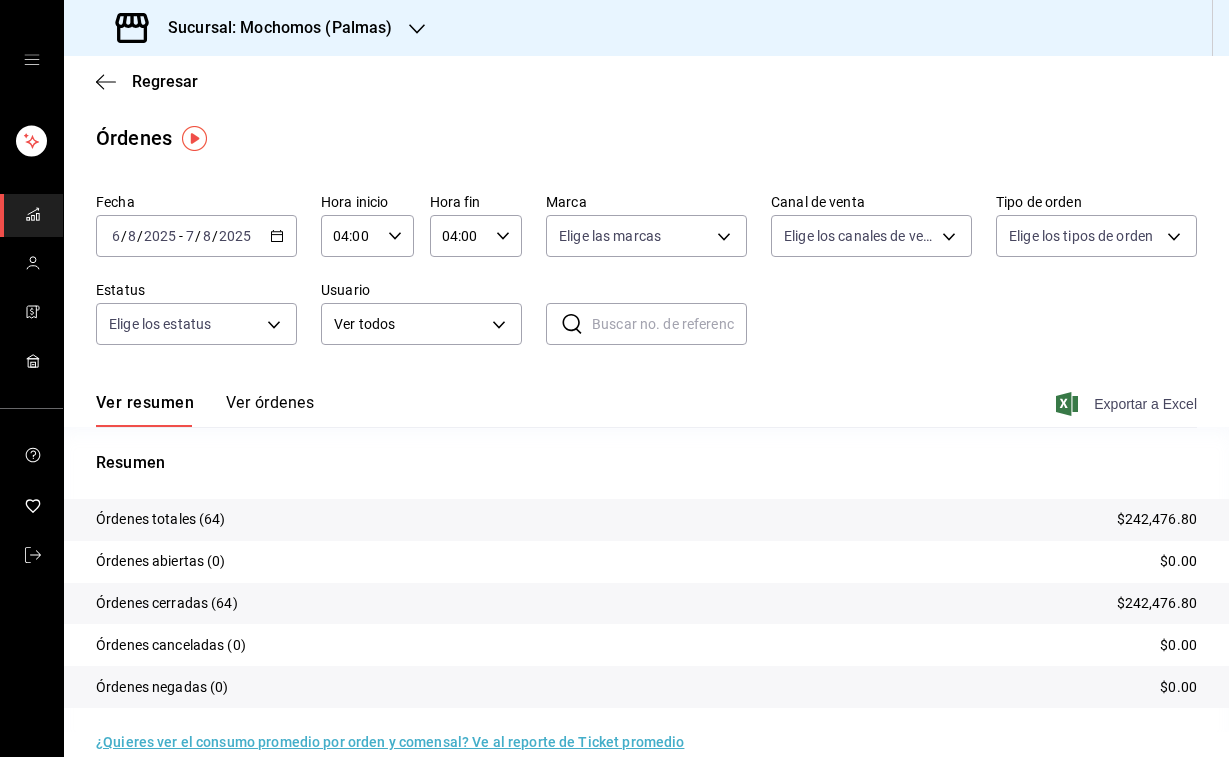 click 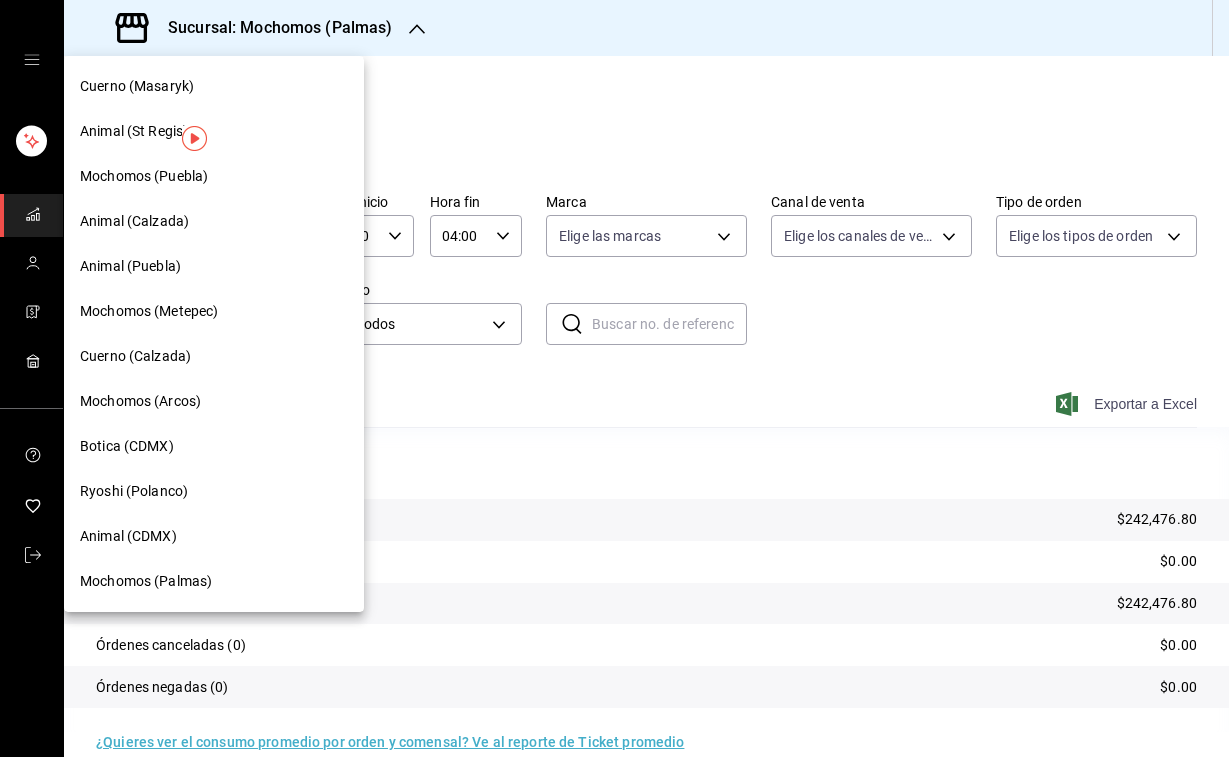 click on "Mochomos (Metepec)" at bounding box center (149, 311) 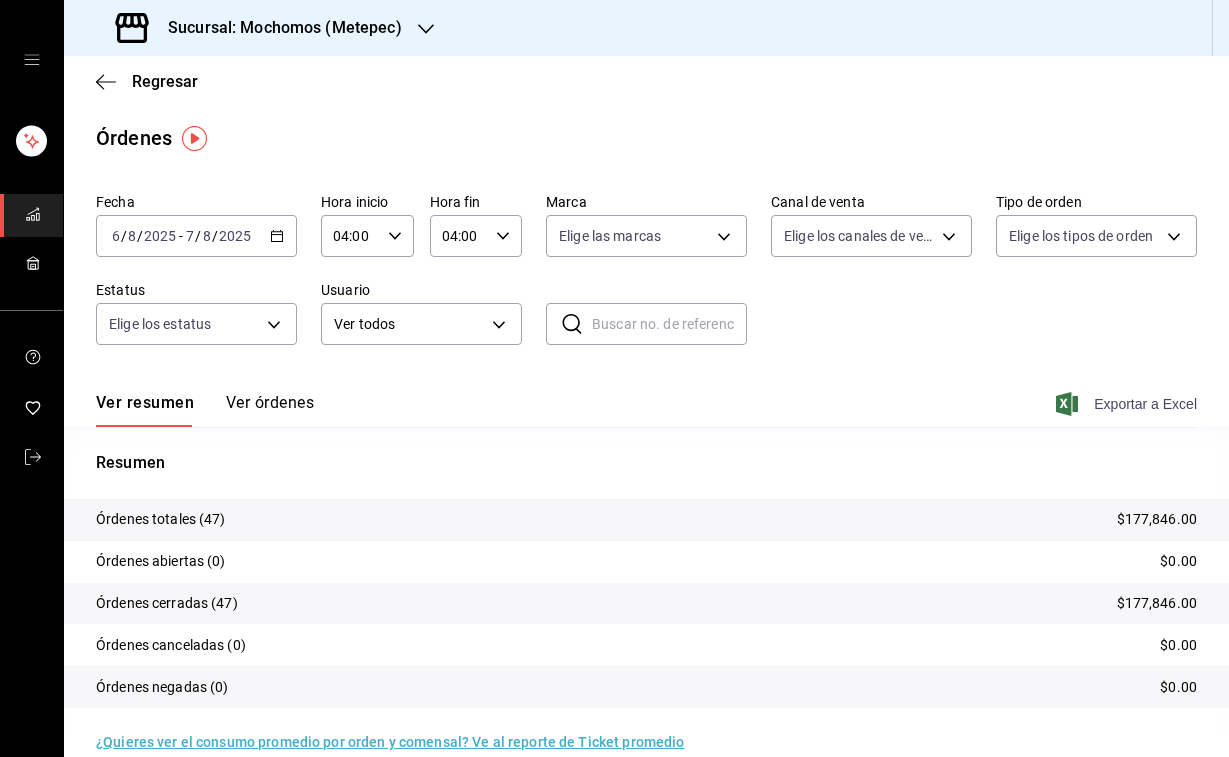 click 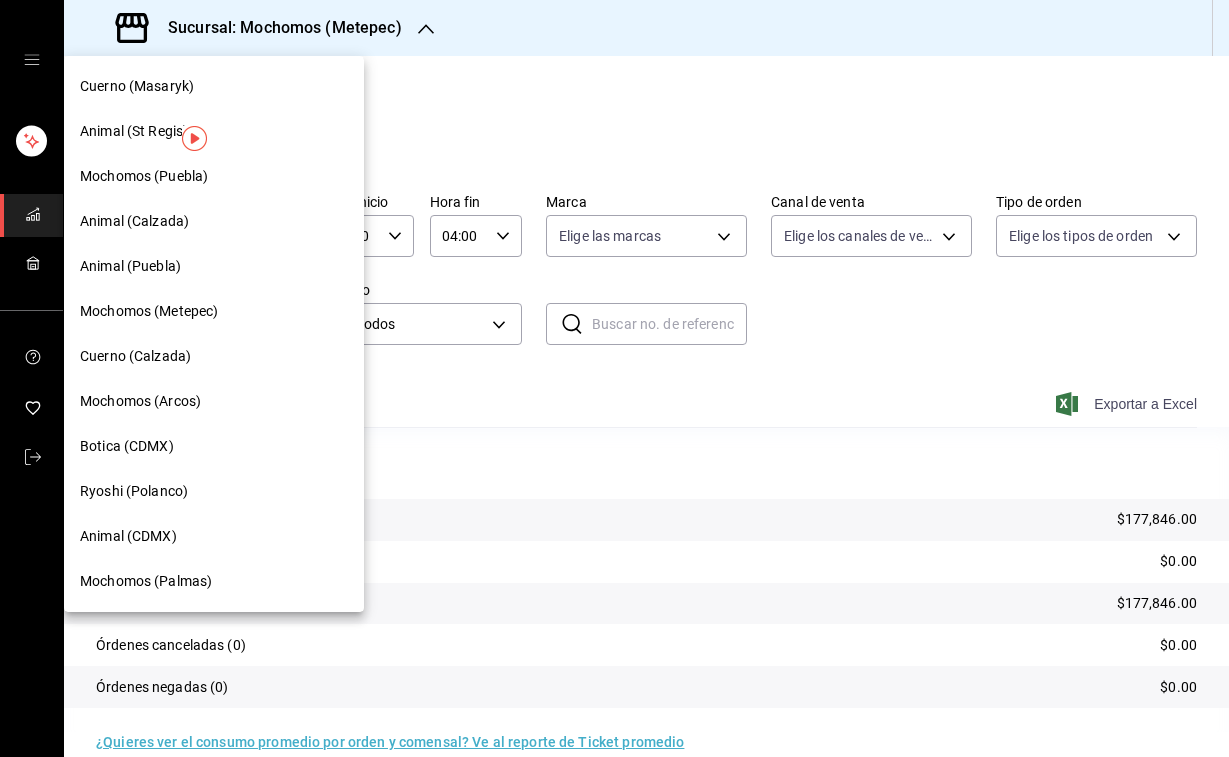 click on "Mochomos (Puebla)" at bounding box center [144, 176] 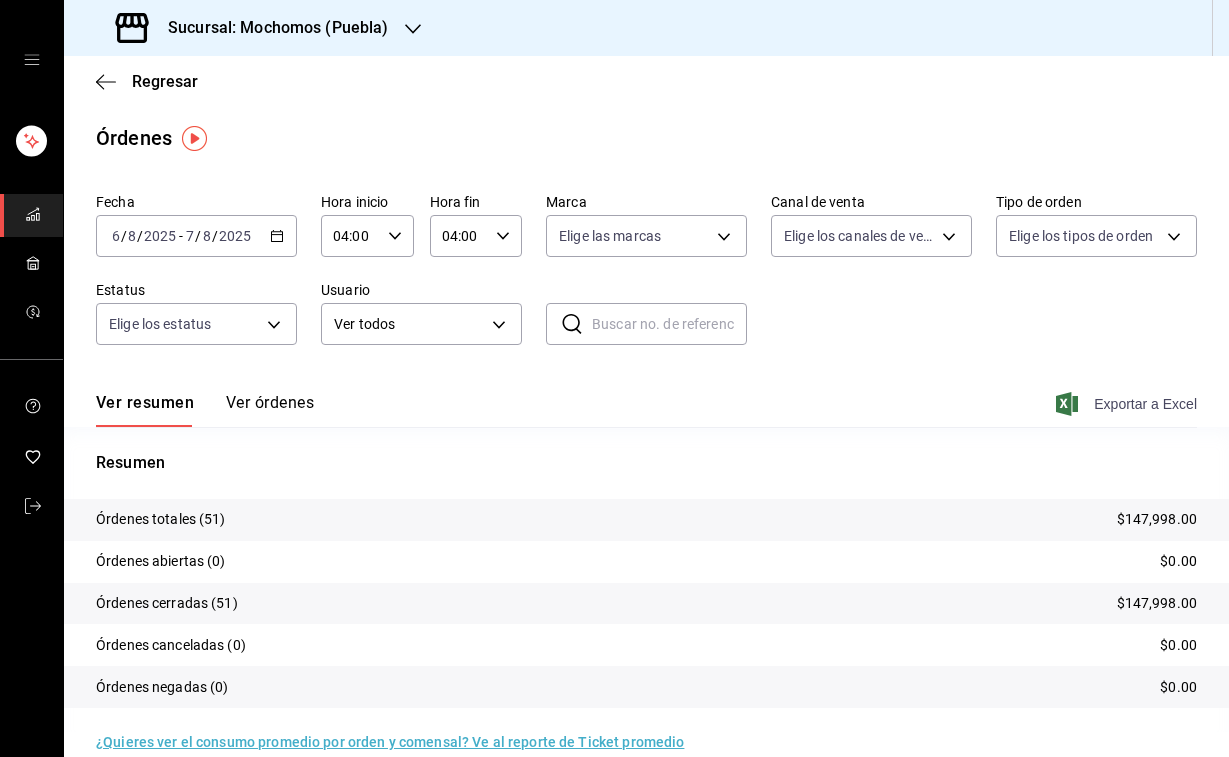 click 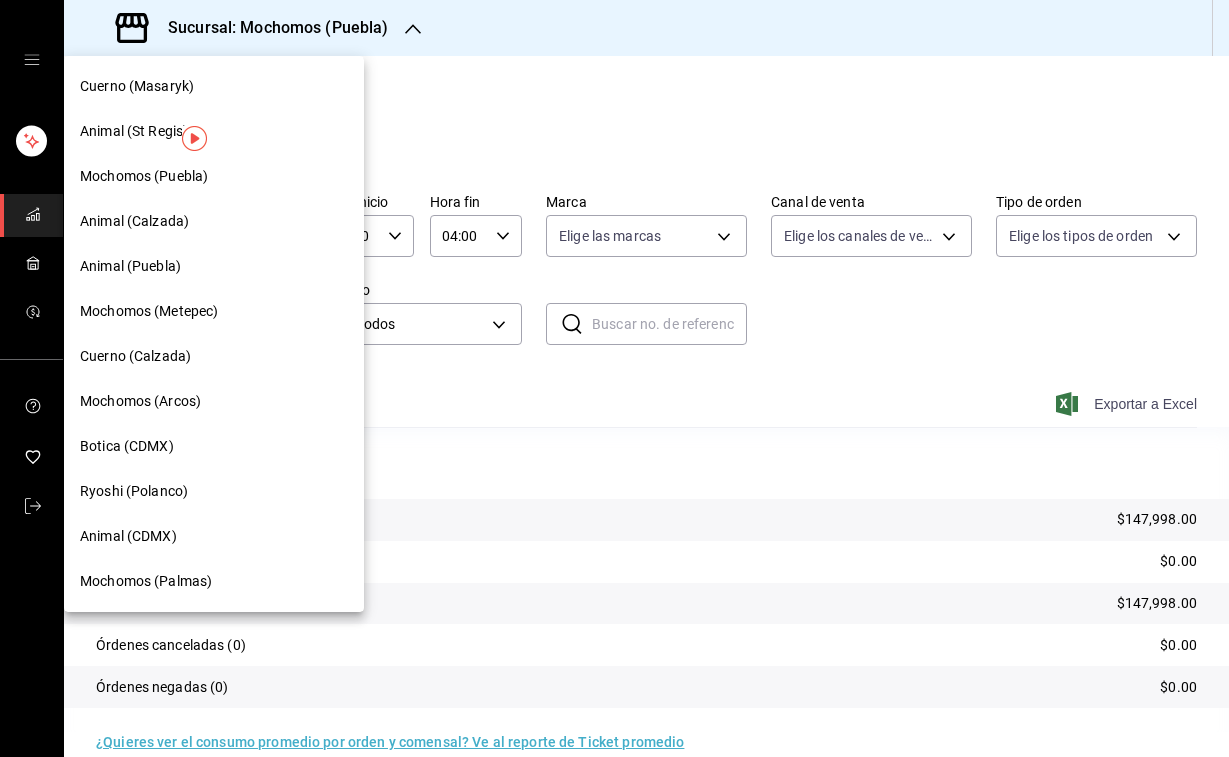 click on "Animal (CDMX)" at bounding box center [128, 536] 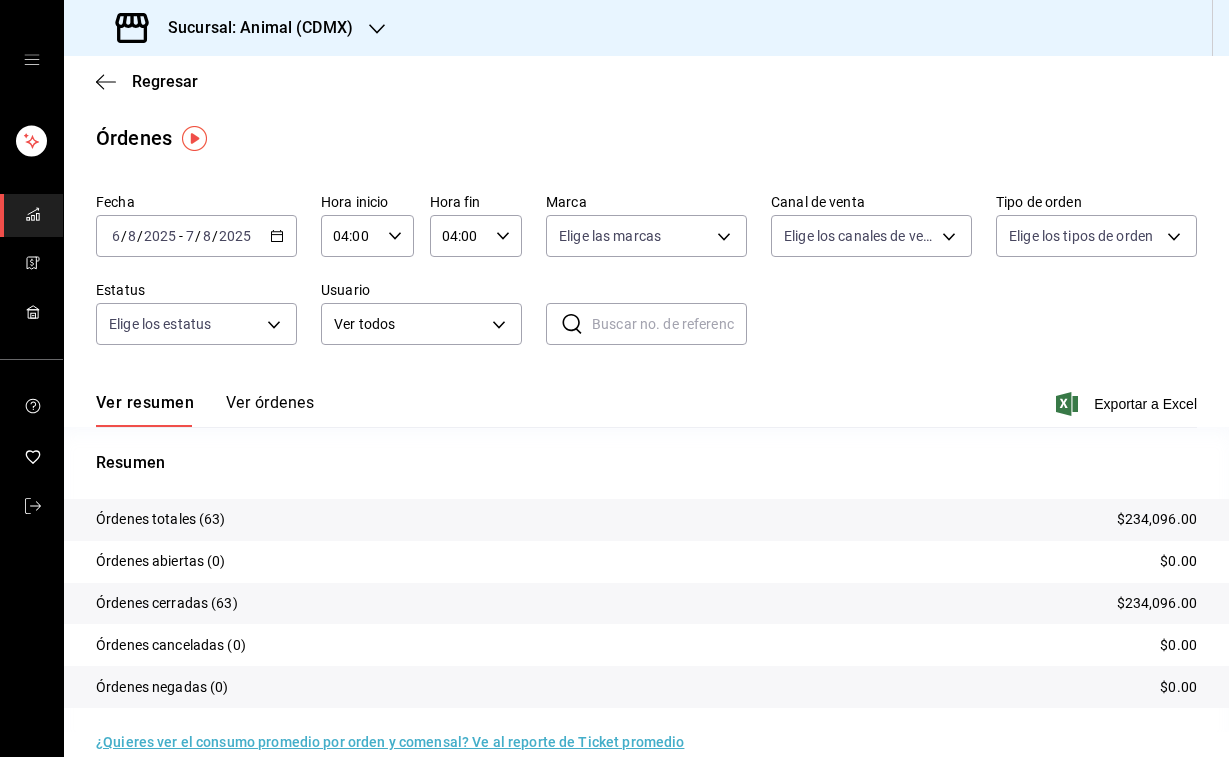 click on "2025" at bounding box center (160, 236) 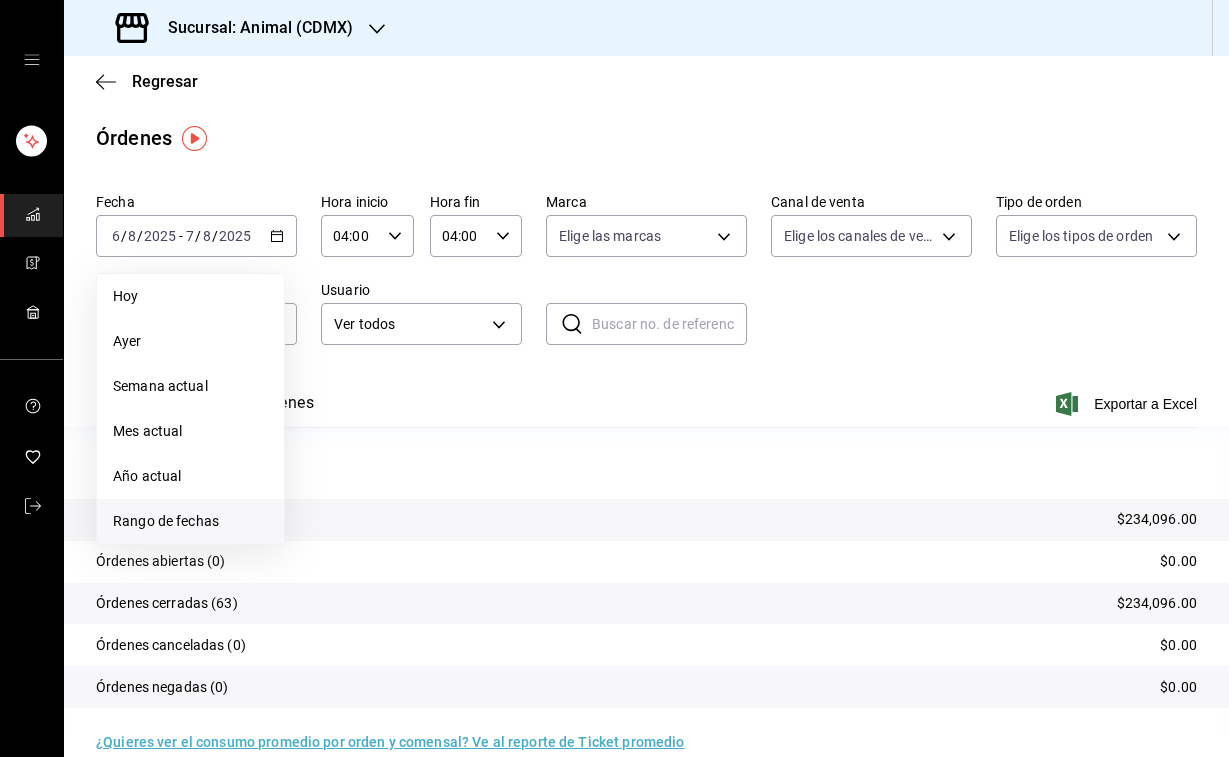 click on "Rango de fechas" at bounding box center (190, 521) 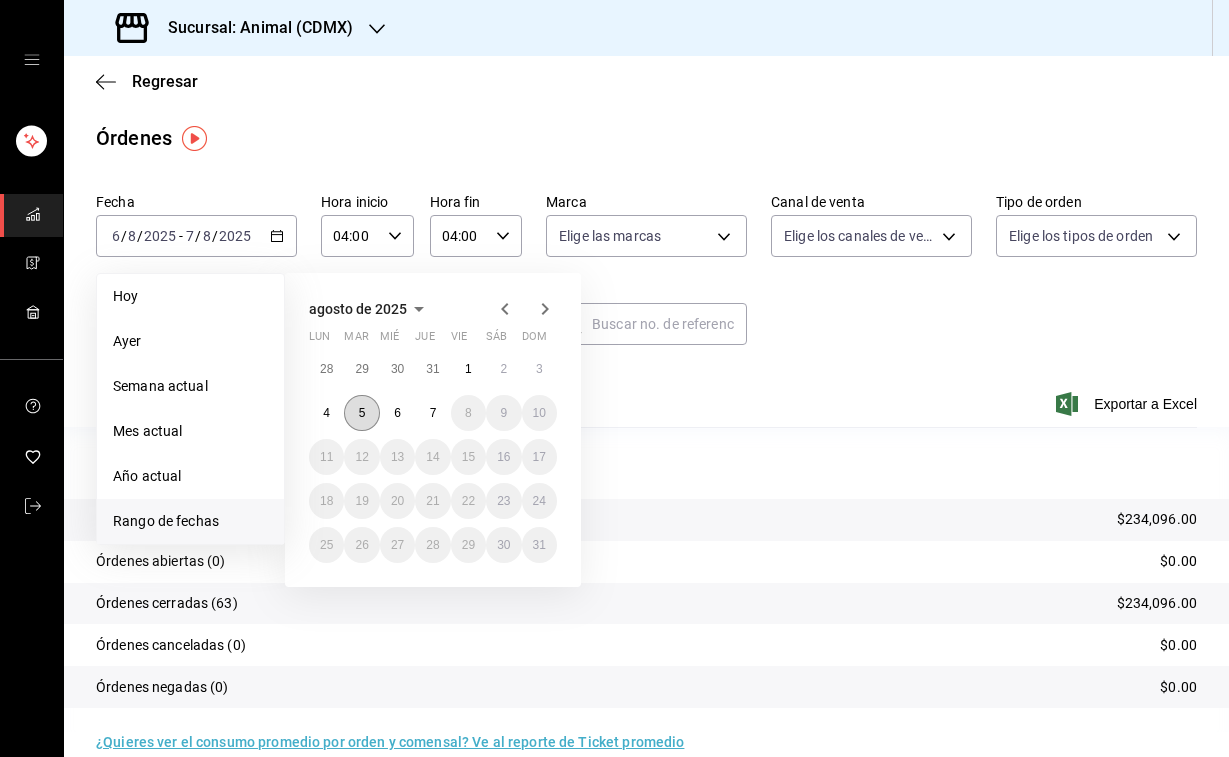 click on "5" at bounding box center (361, 413) 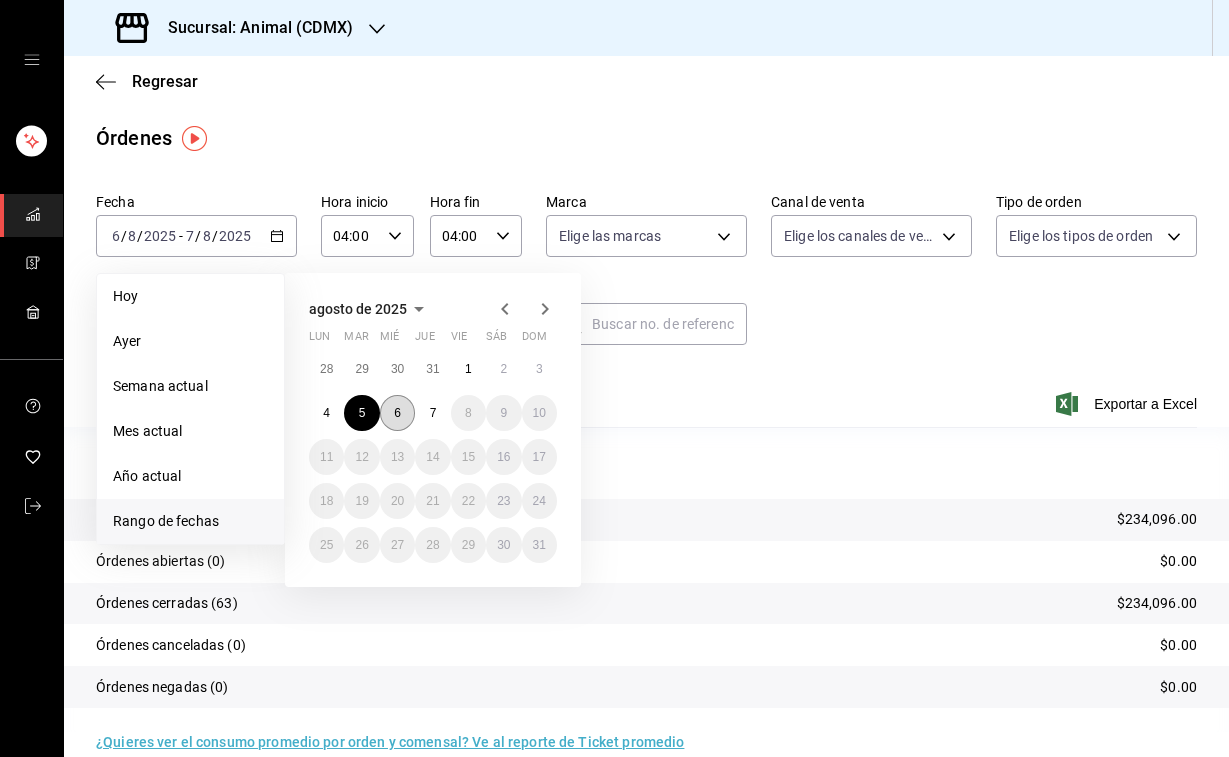 click on "6" at bounding box center (397, 413) 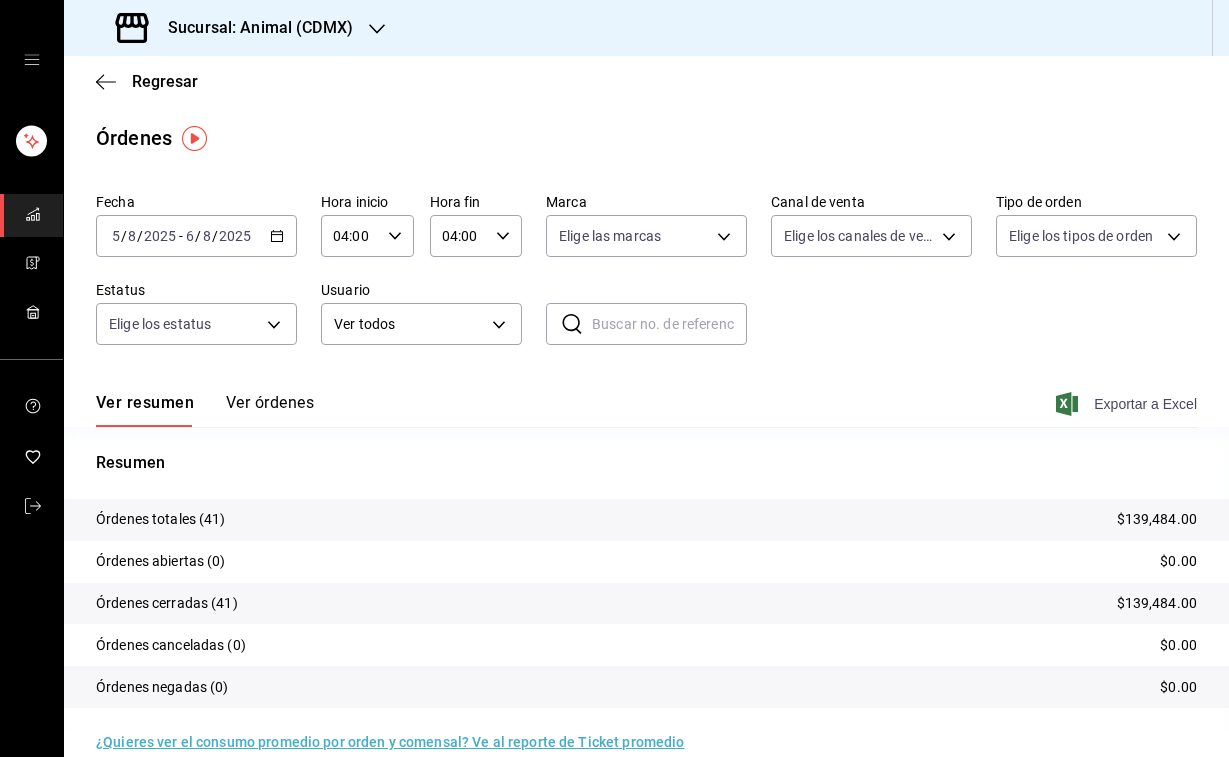 click on "Exportar a Excel" at bounding box center (1128, 404) 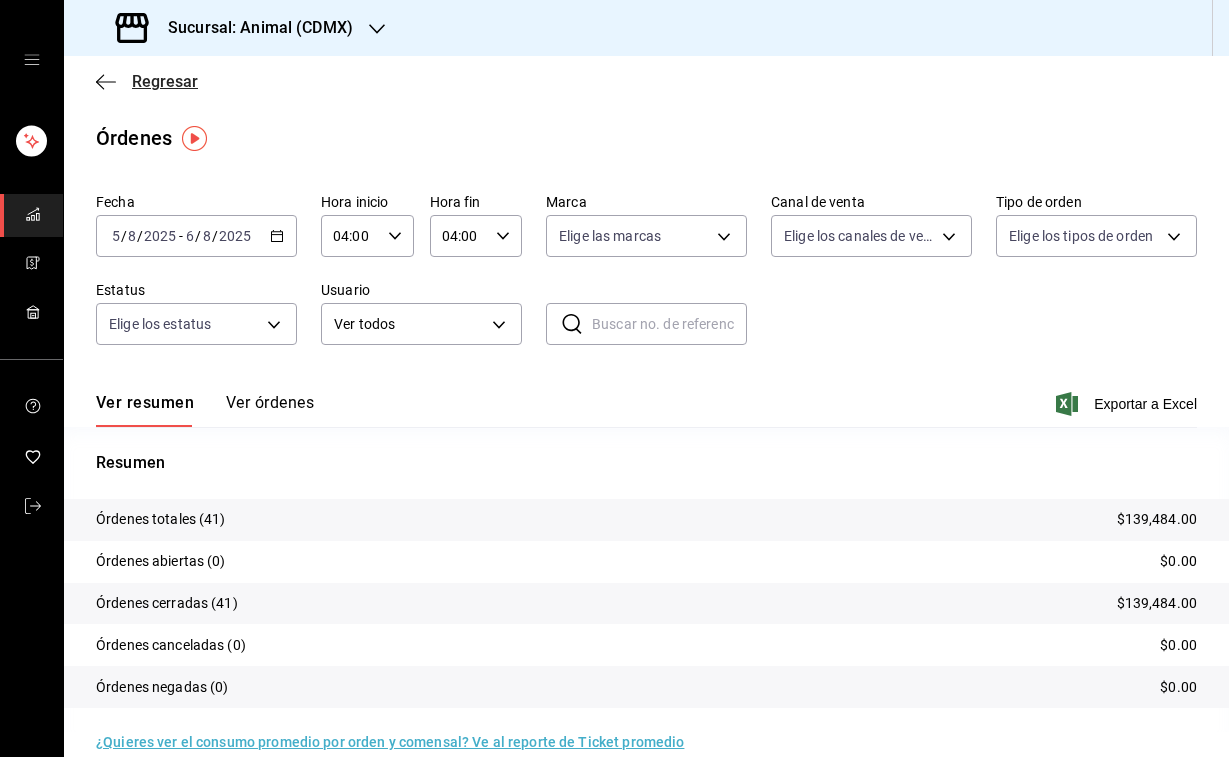 click 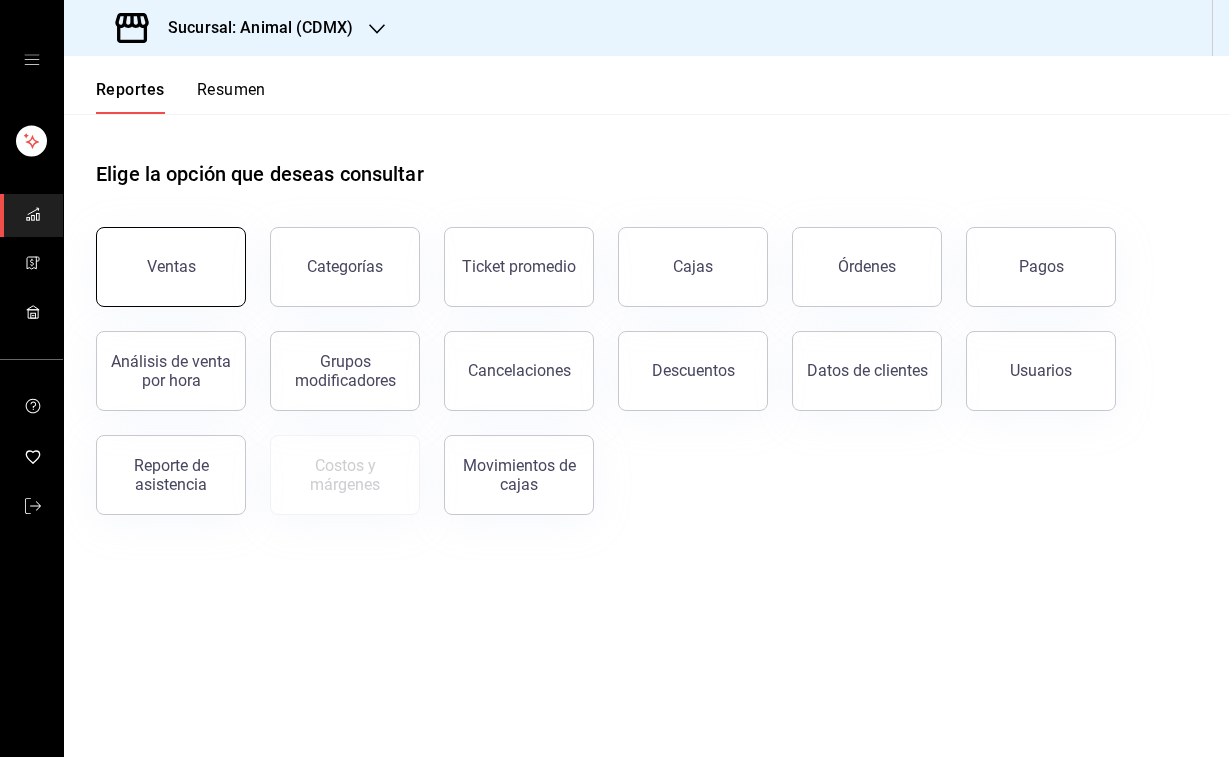 click on "Ventas" at bounding box center [171, 267] 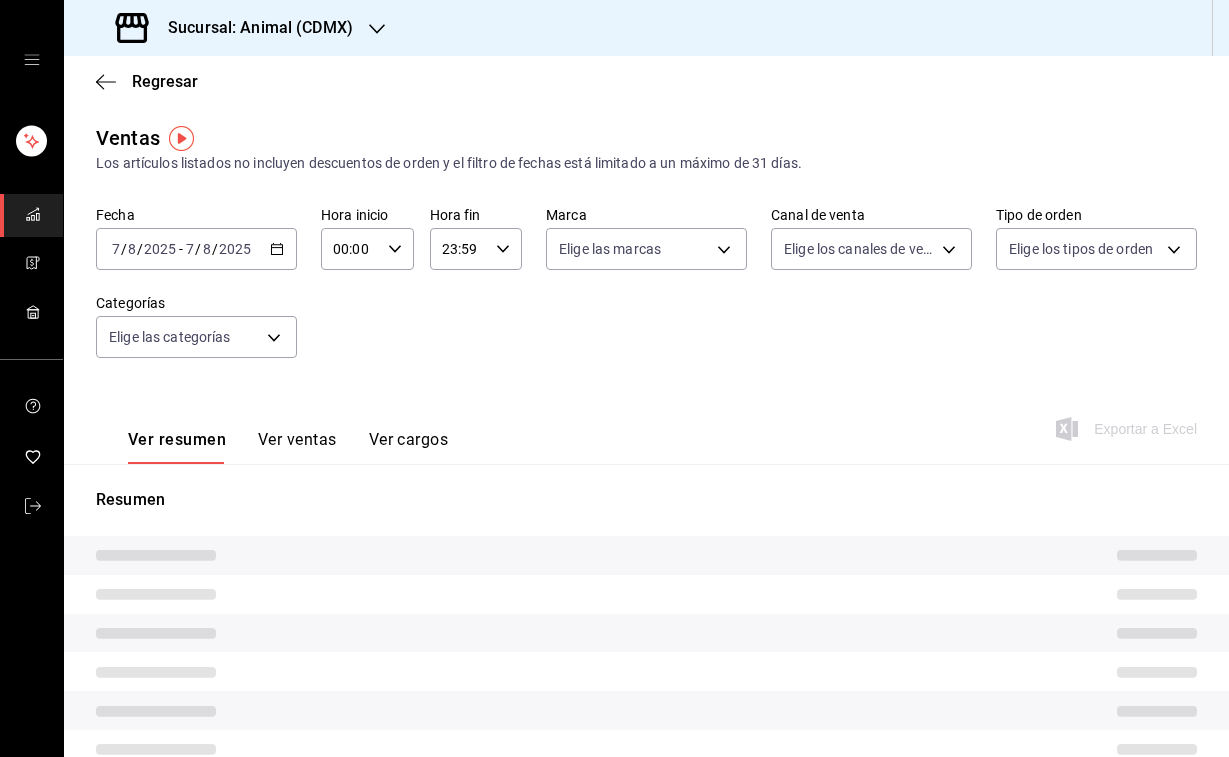 click on "Sucursal: Animal (CDMX)" at bounding box center [252, 28] 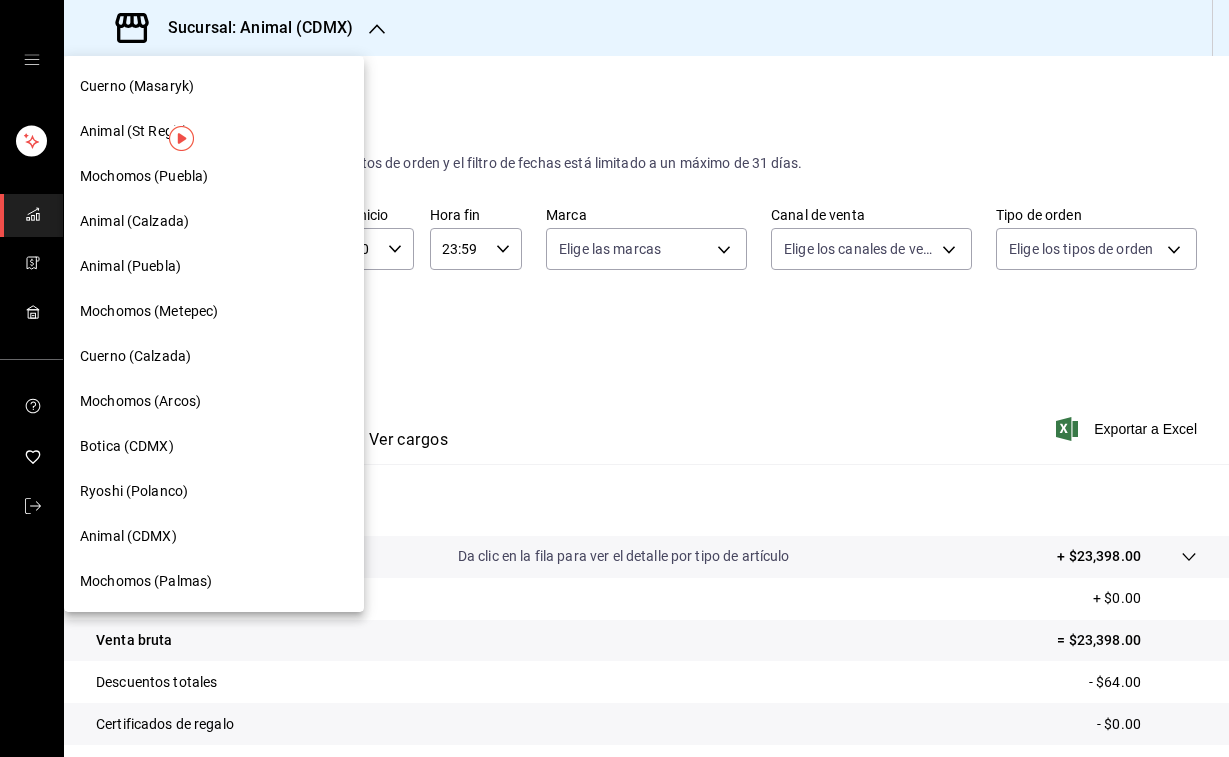 click on "Cuerno (Masaryk)" at bounding box center [137, 86] 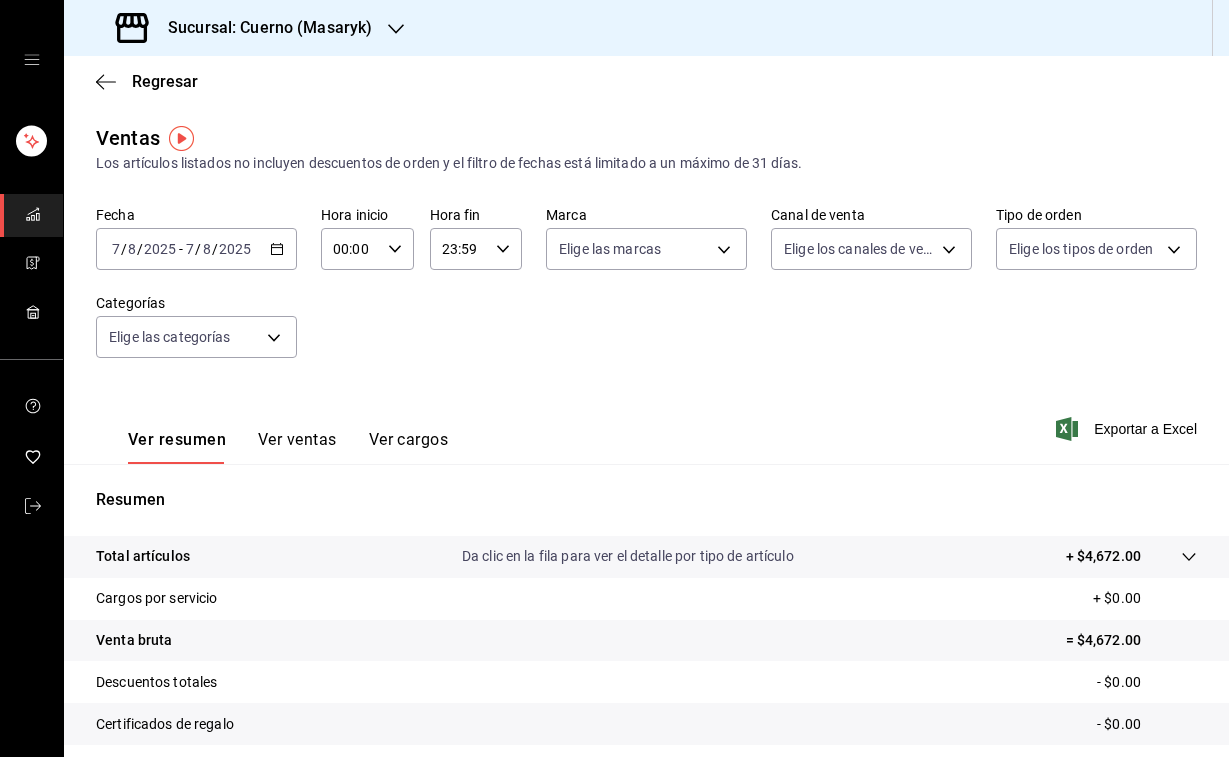 click on "-" at bounding box center [181, 249] 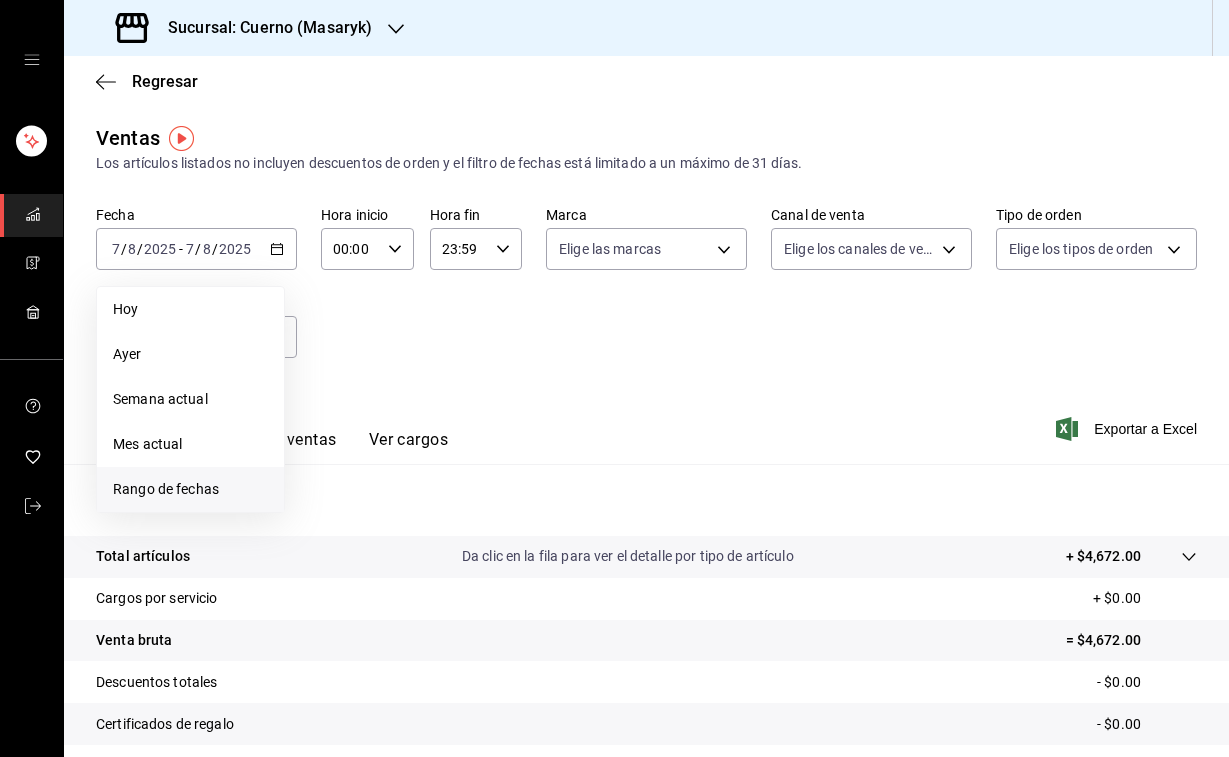 click on "Rango de fechas" at bounding box center (190, 489) 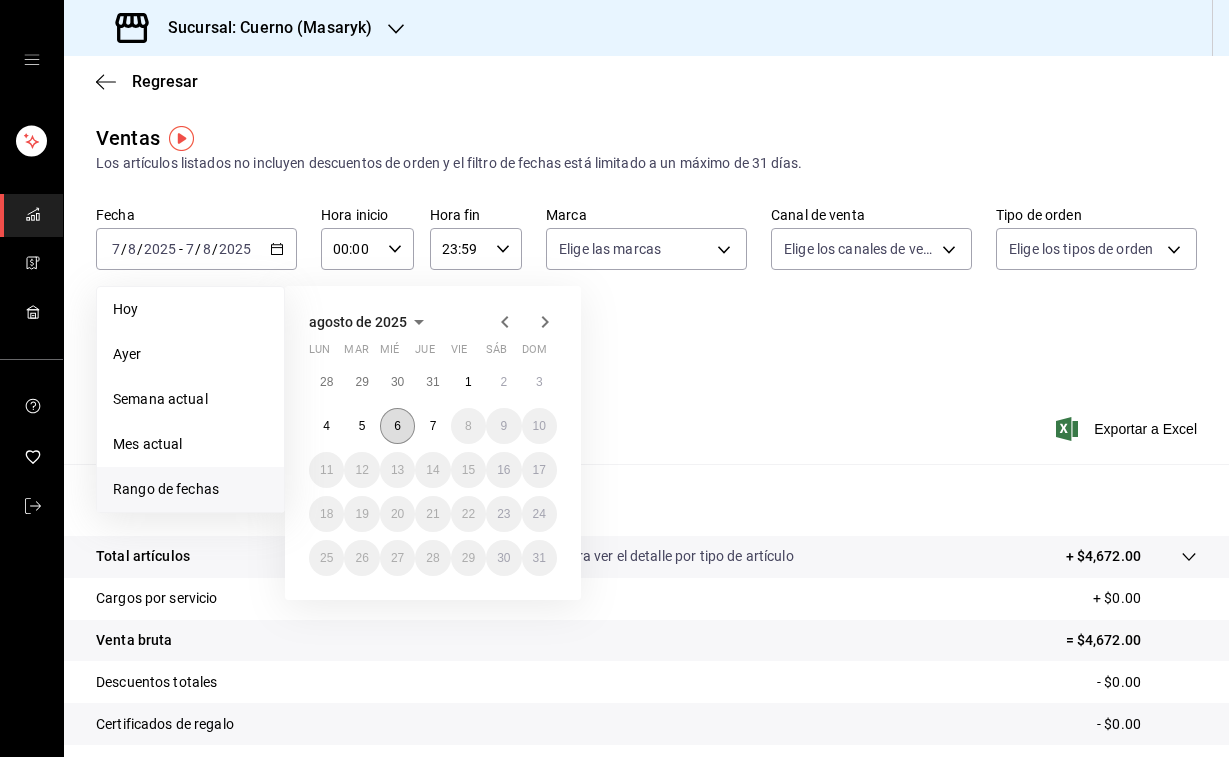 click on "6" at bounding box center [397, 426] 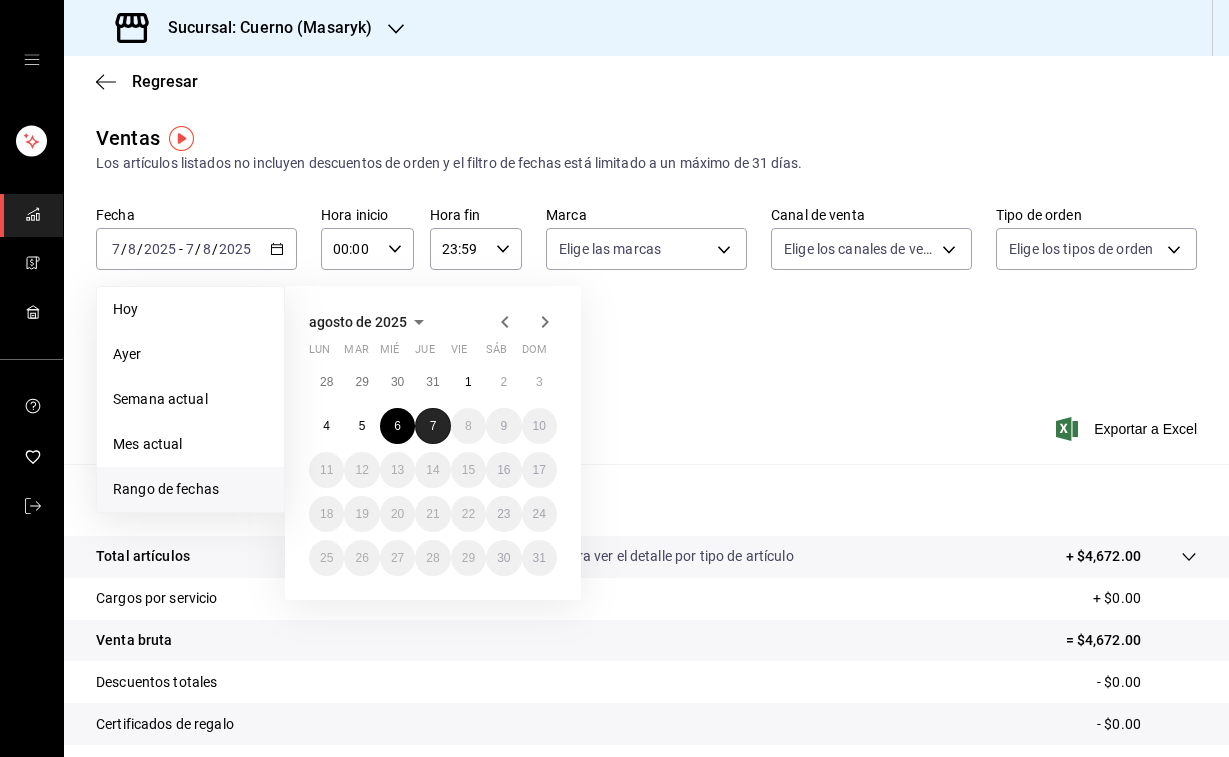 click on "7" at bounding box center (432, 426) 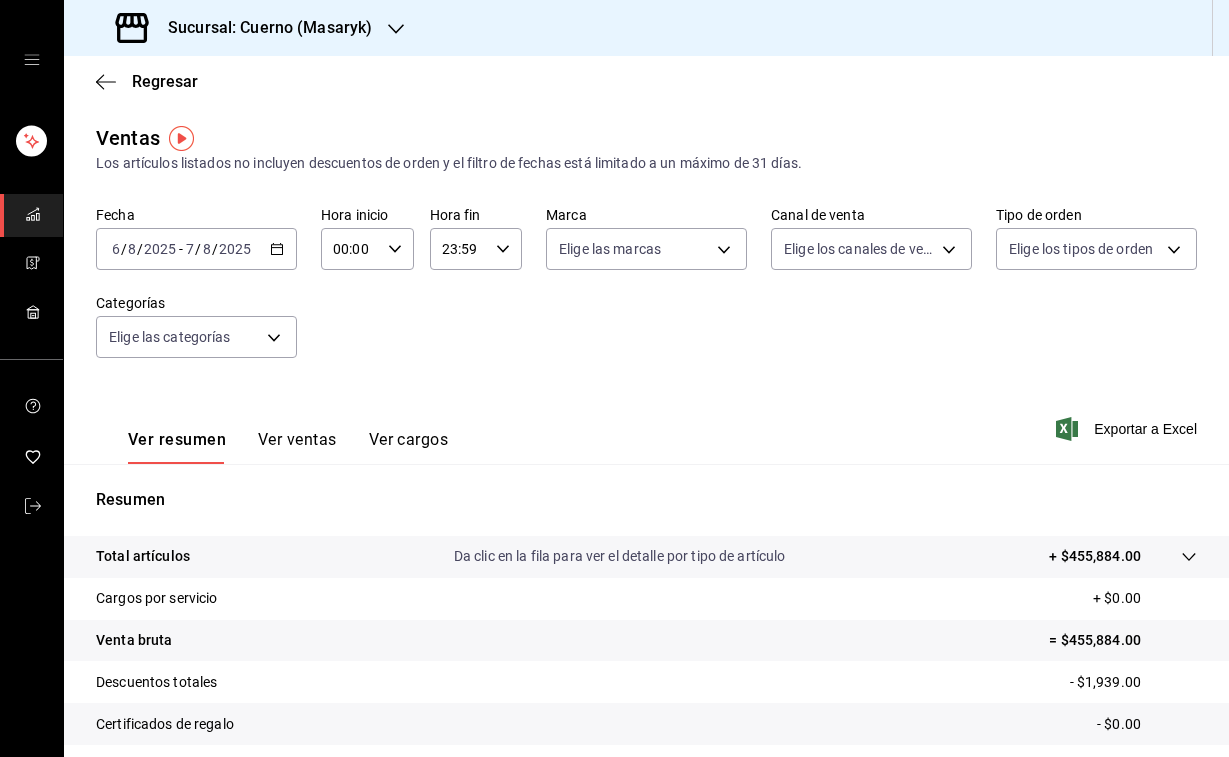 click on "00:00" at bounding box center [350, 249] 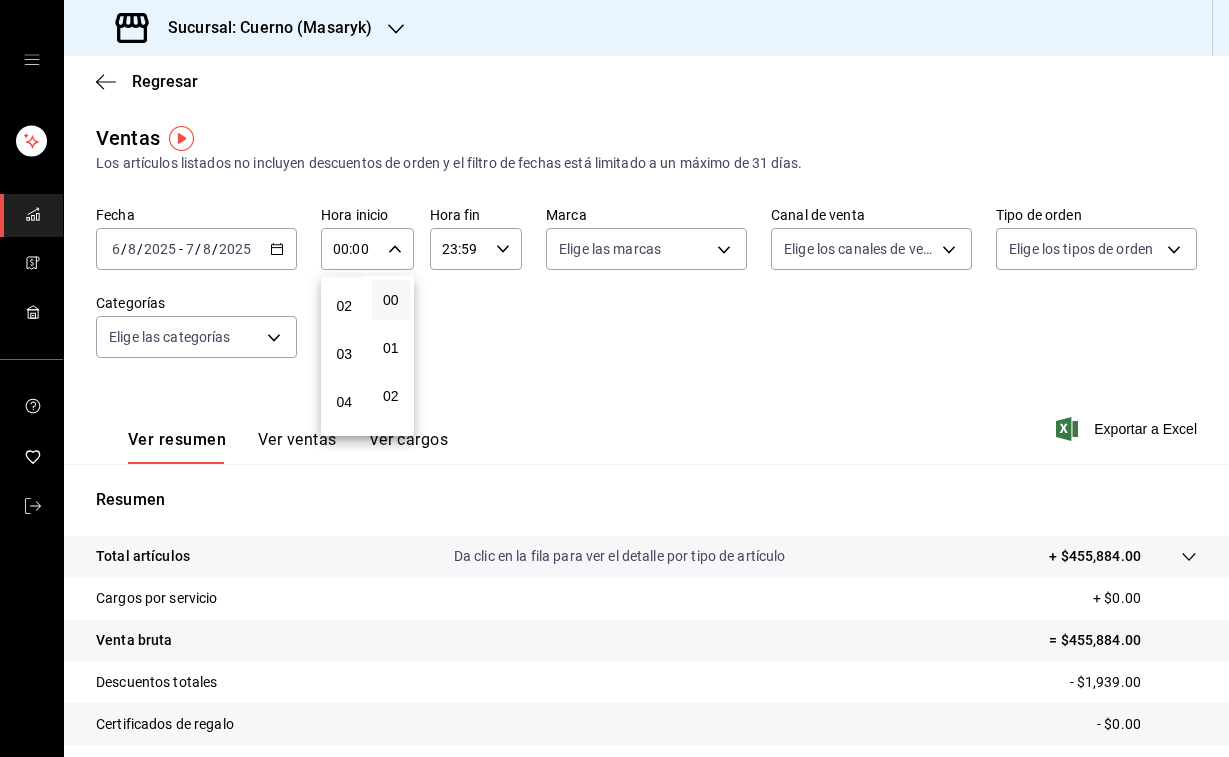 scroll, scrollTop: 98, scrollLeft: 0, axis: vertical 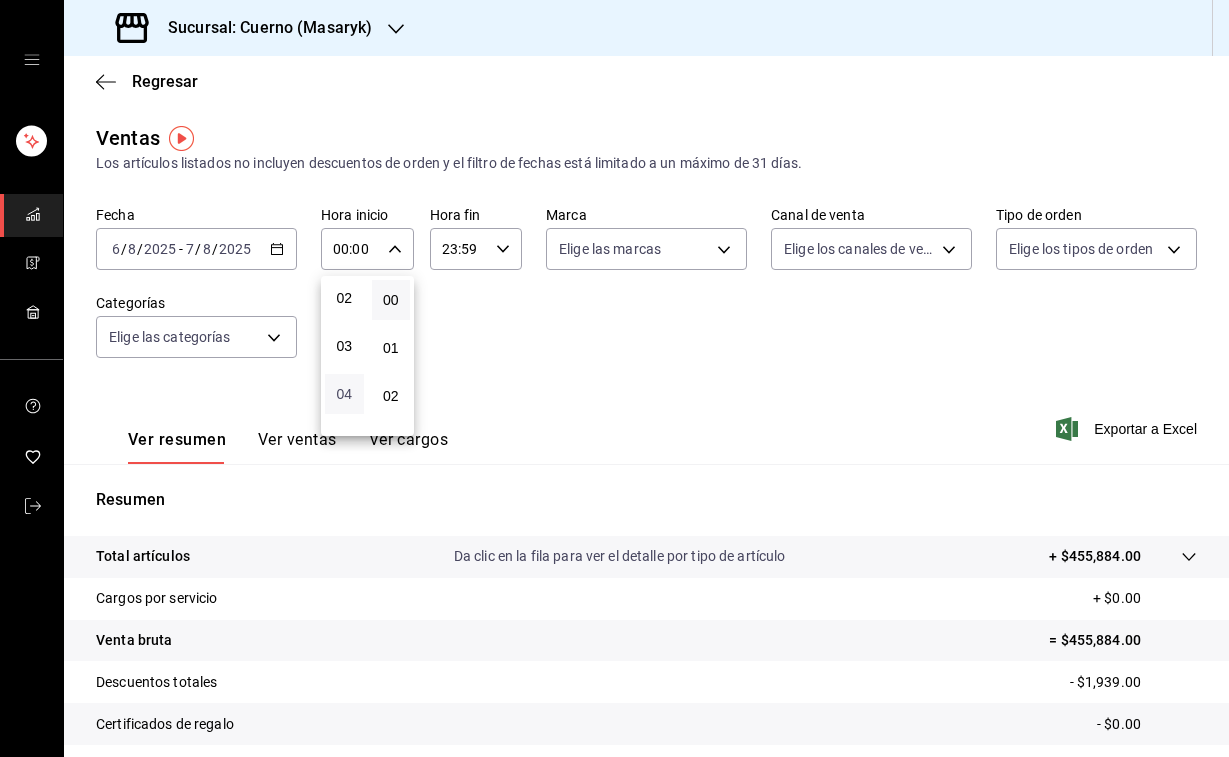 click on "04" at bounding box center [344, 394] 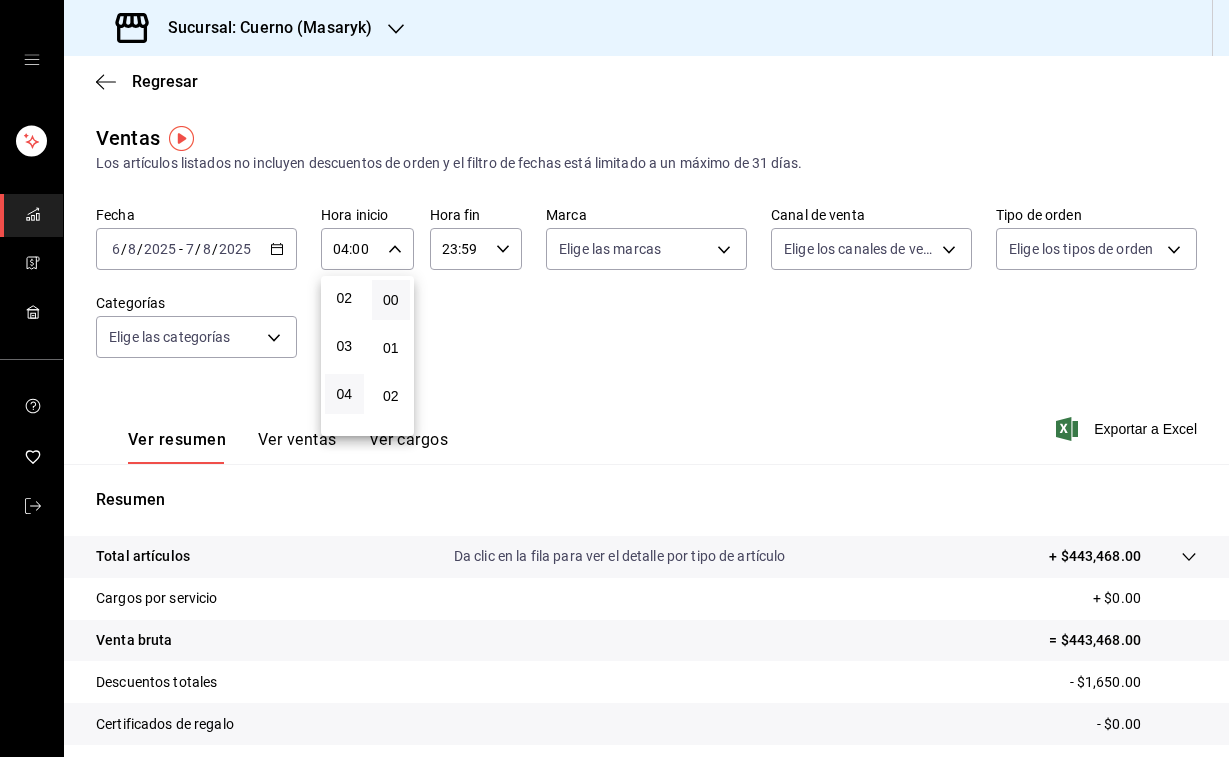 click at bounding box center [614, 378] 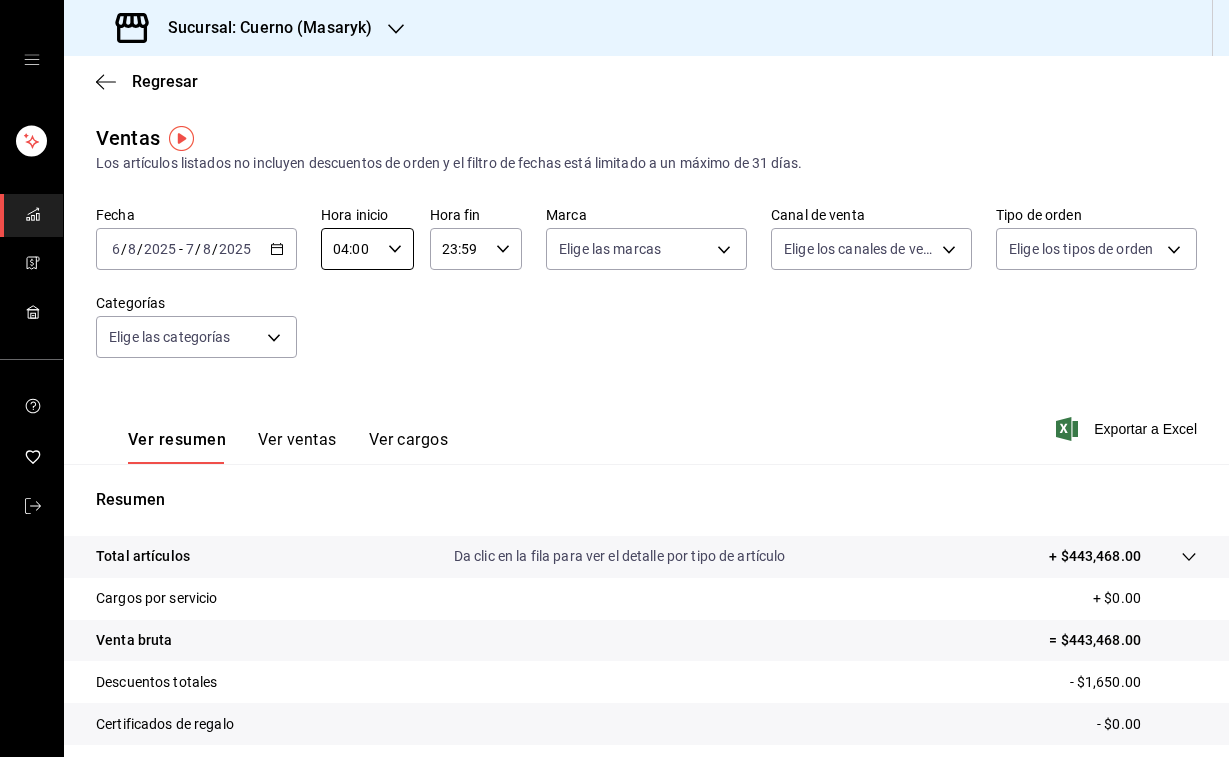 click 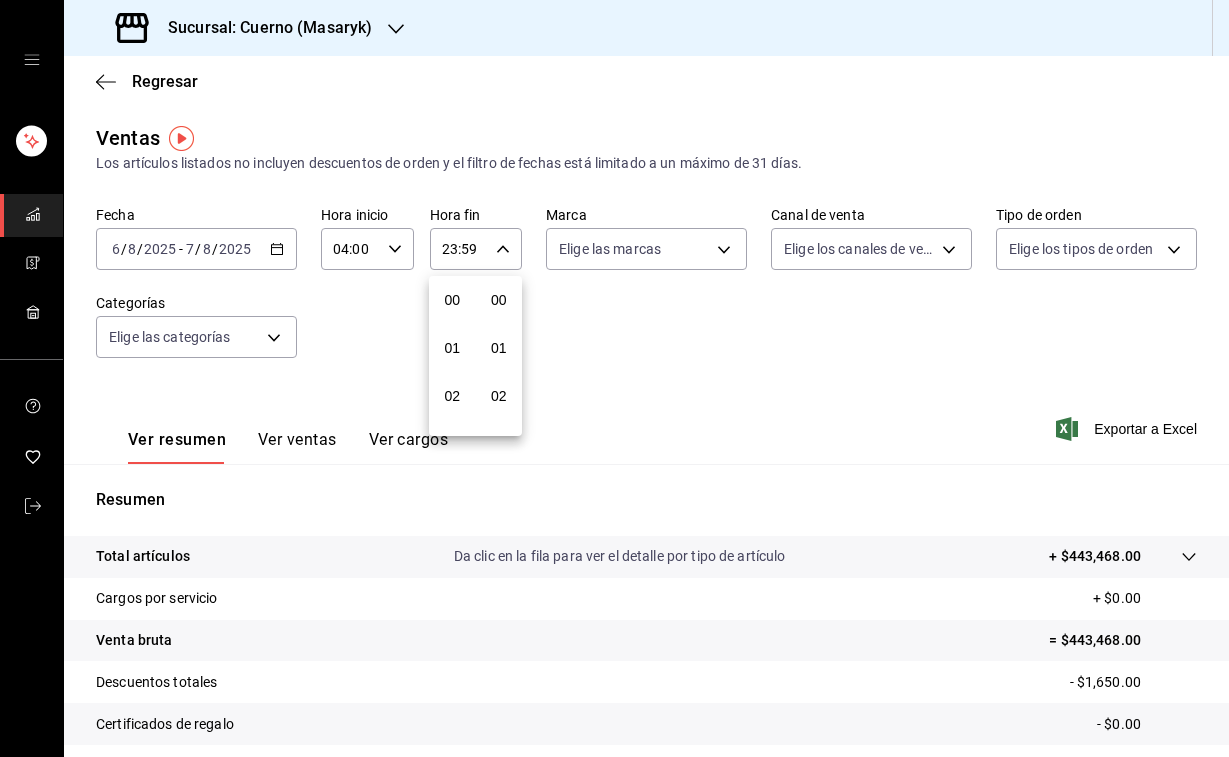 scroll, scrollTop: 1016, scrollLeft: 0, axis: vertical 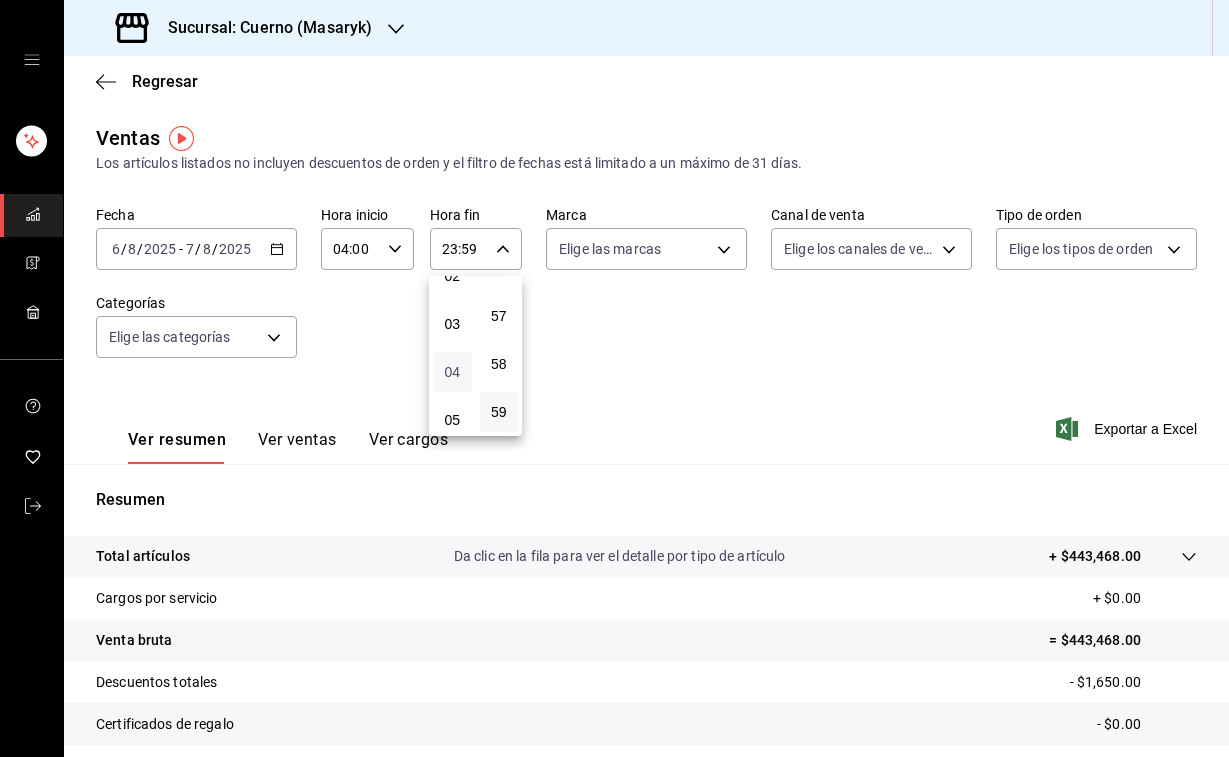 click on "04" at bounding box center [452, 372] 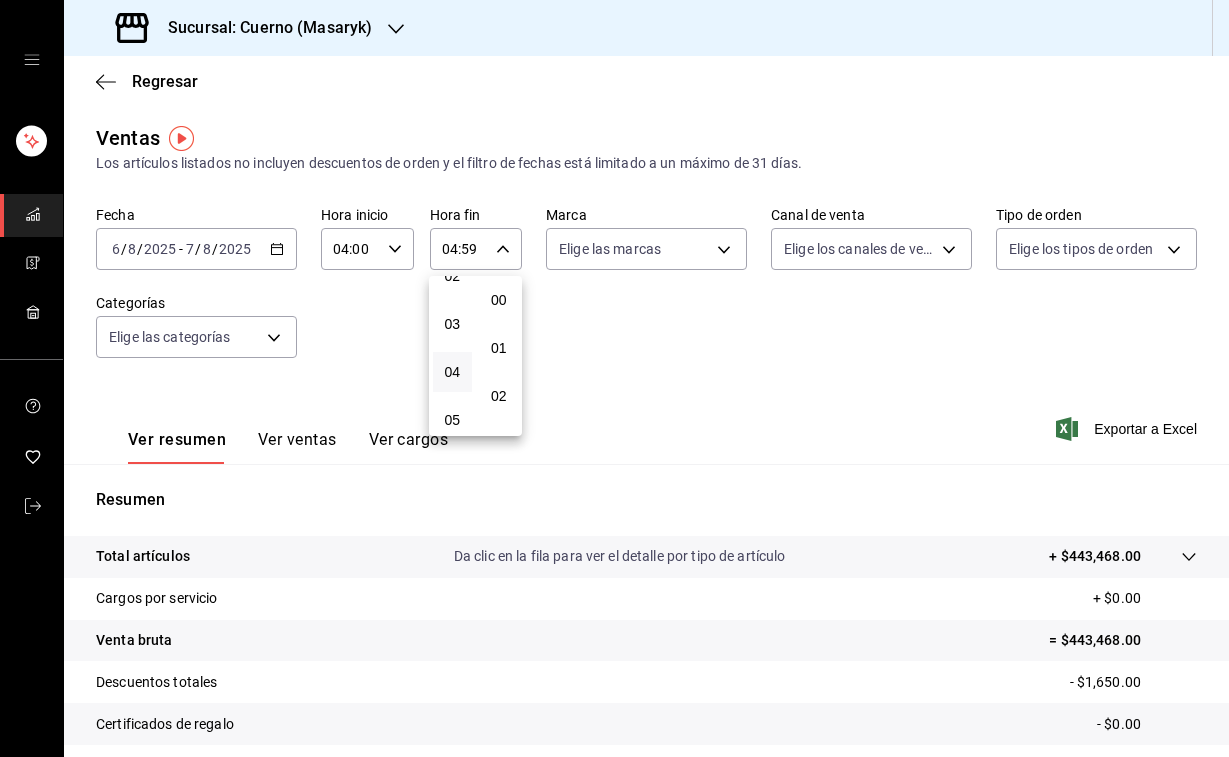 scroll, scrollTop: 0, scrollLeft: 0, axis: both 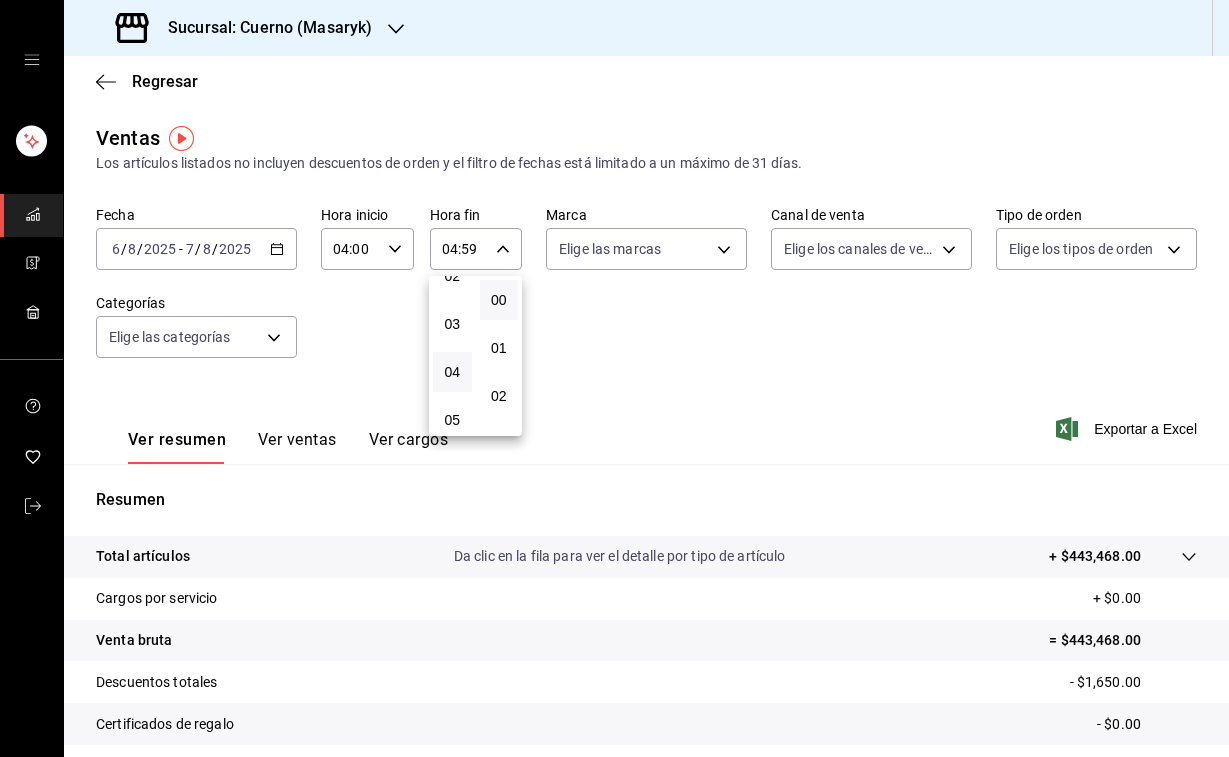click on "00" at bounding box center [499, 300] 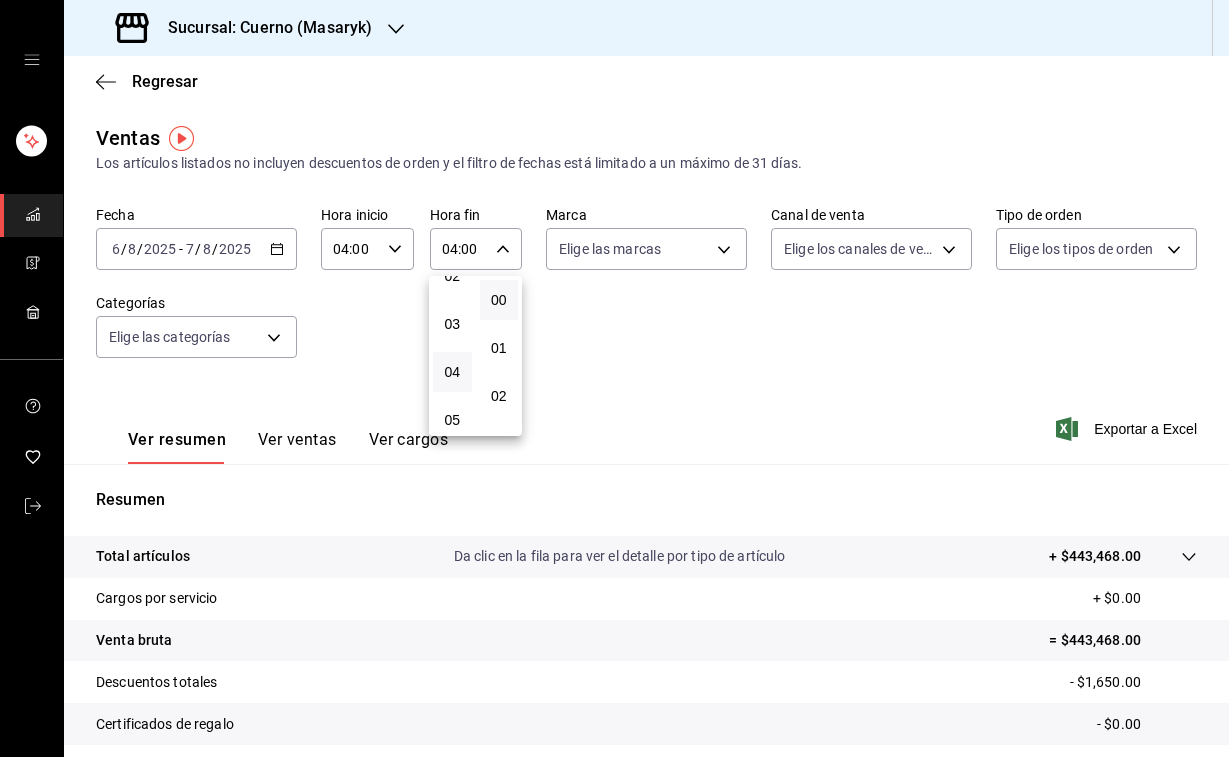 click at bounding box center (614, 378) 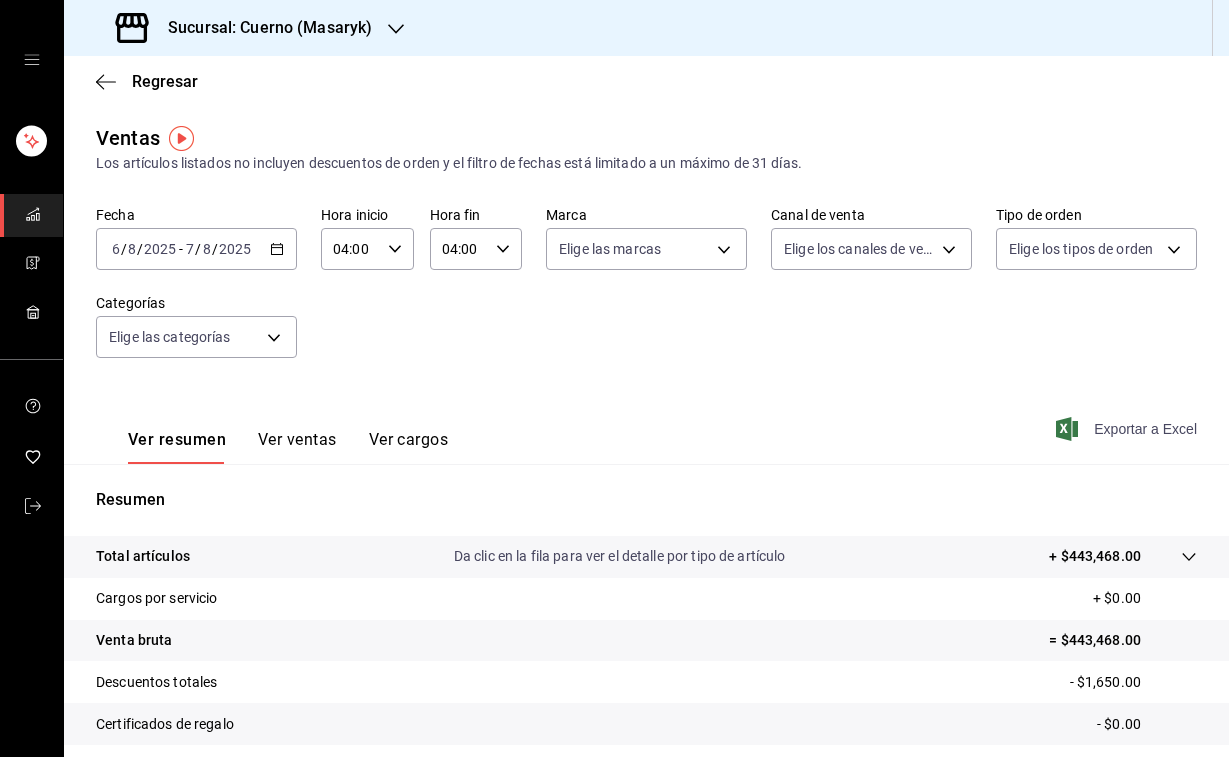 click 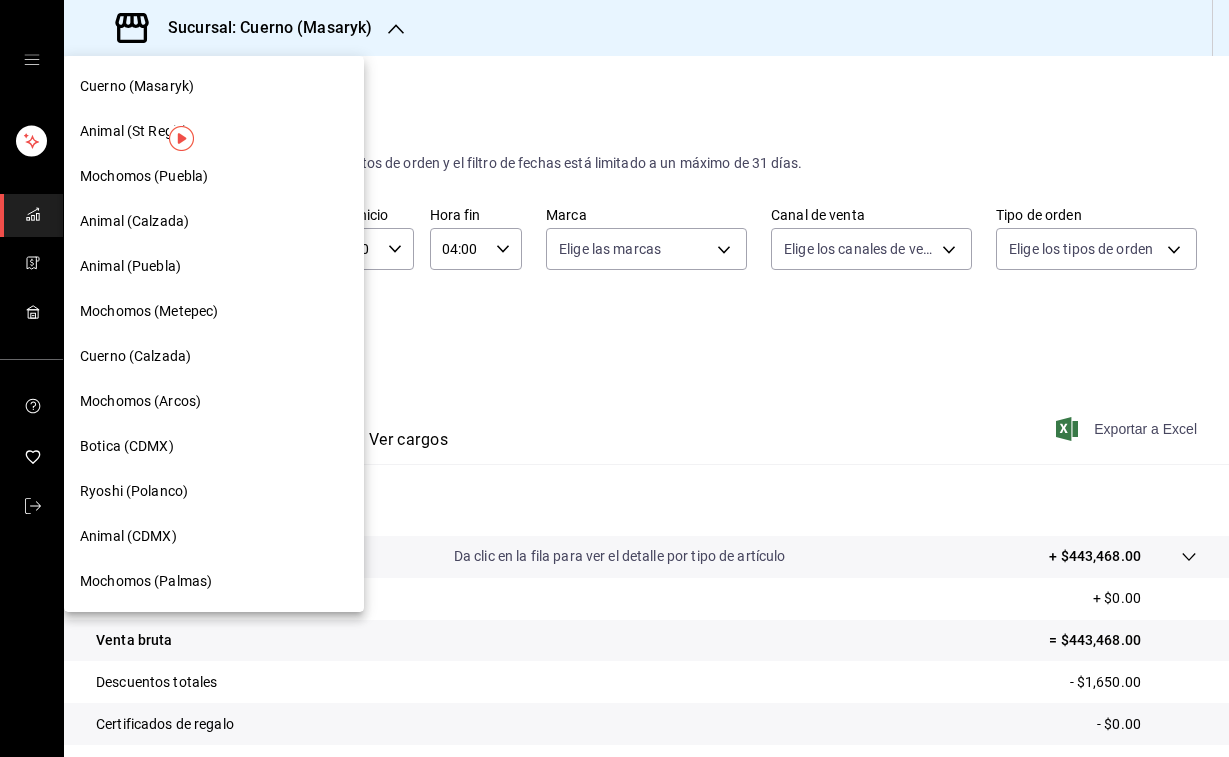 click on "Animal (CDMX)" at bounding box center (128, 536) 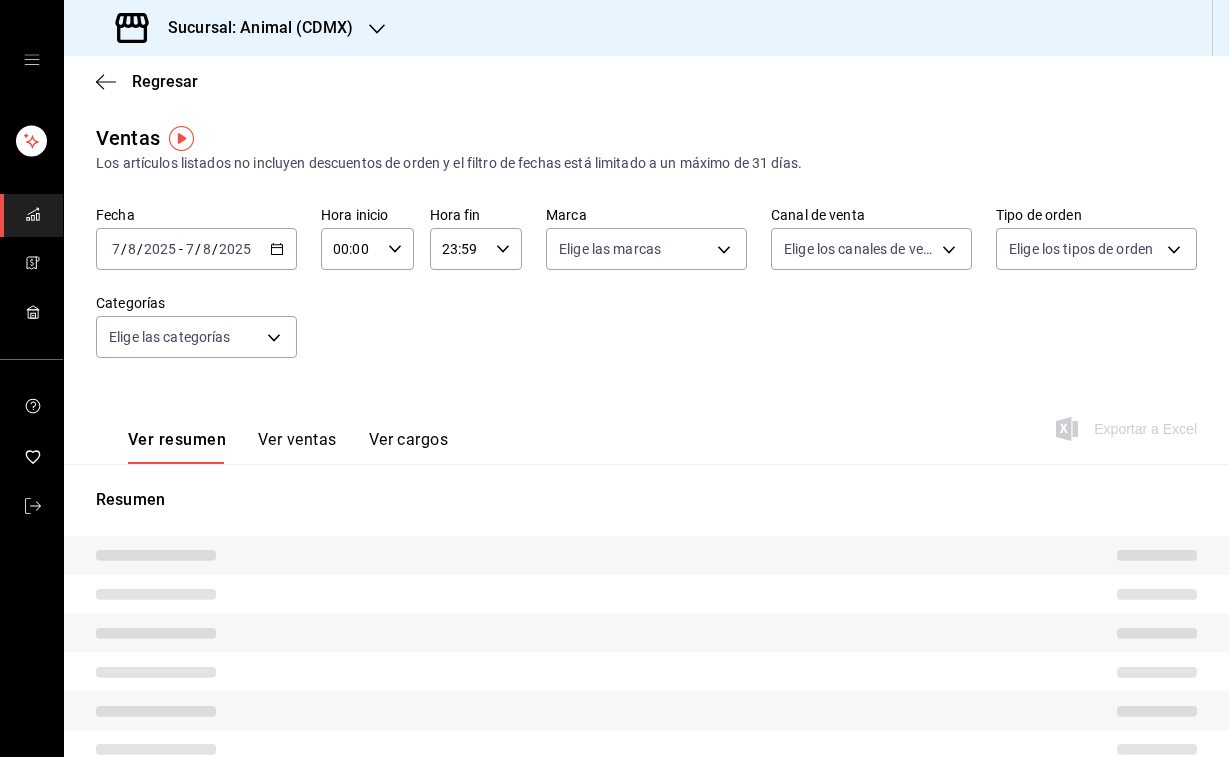 type on "04:00" 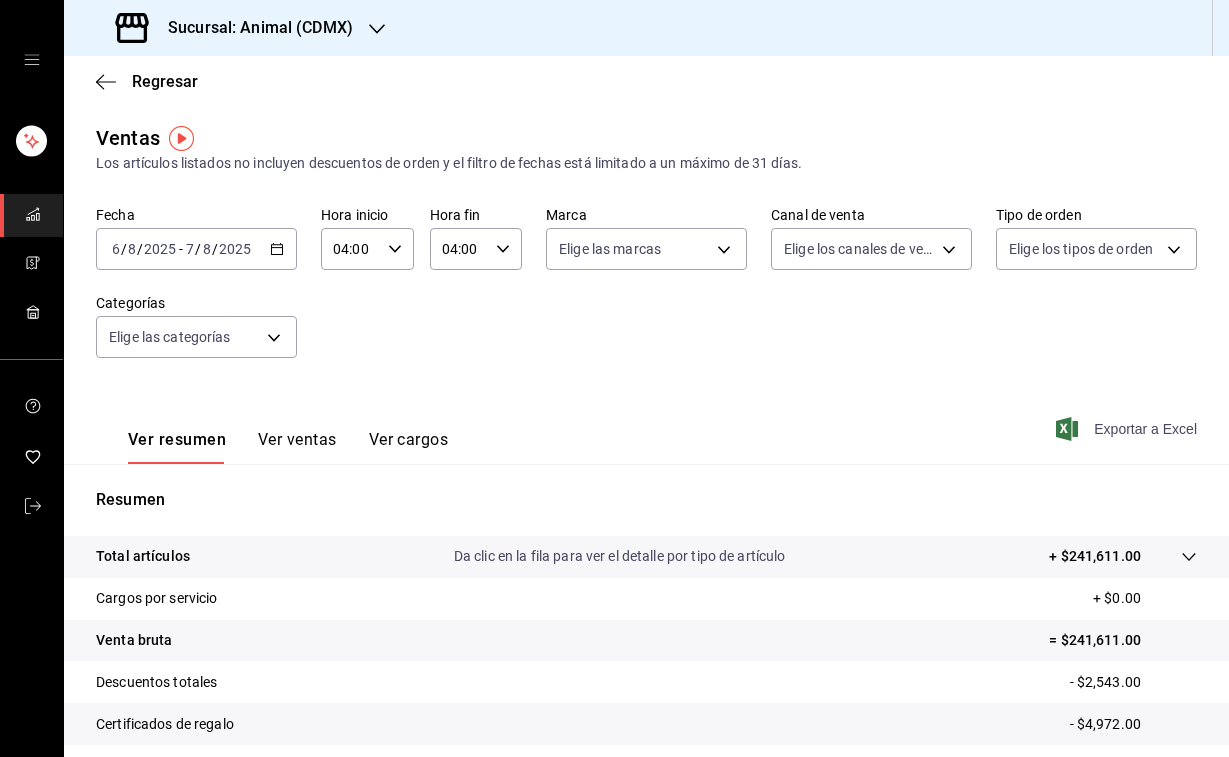 click 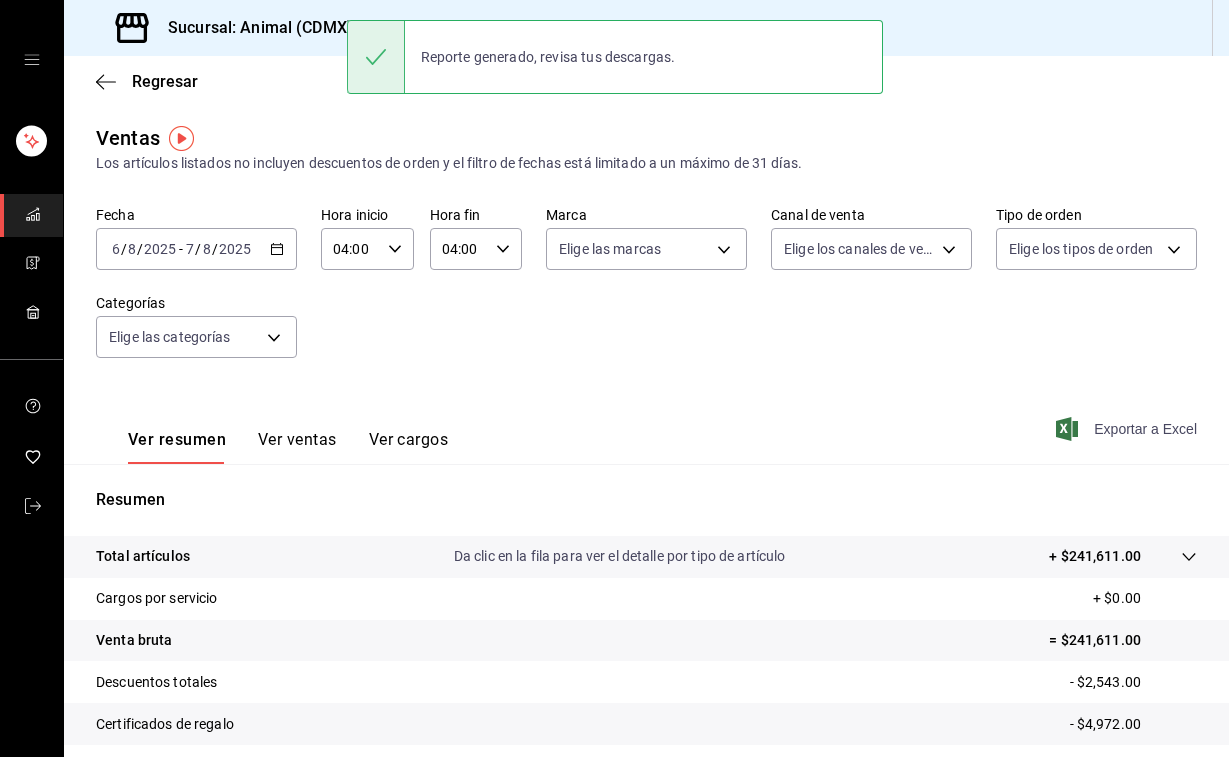 click on "Sucursal: Animal (CDMX)" at bounding box center [252, 28] 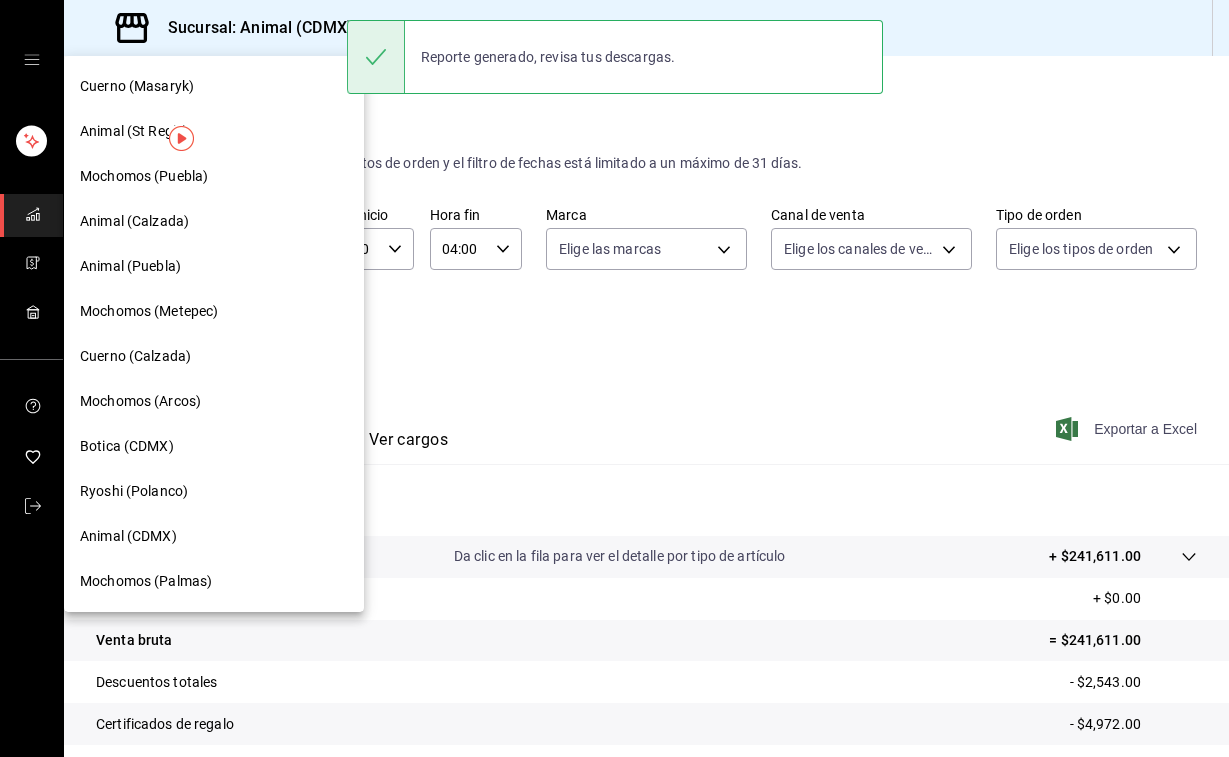 click on "Animal (St Regis)" at bounding box center [134, 131] 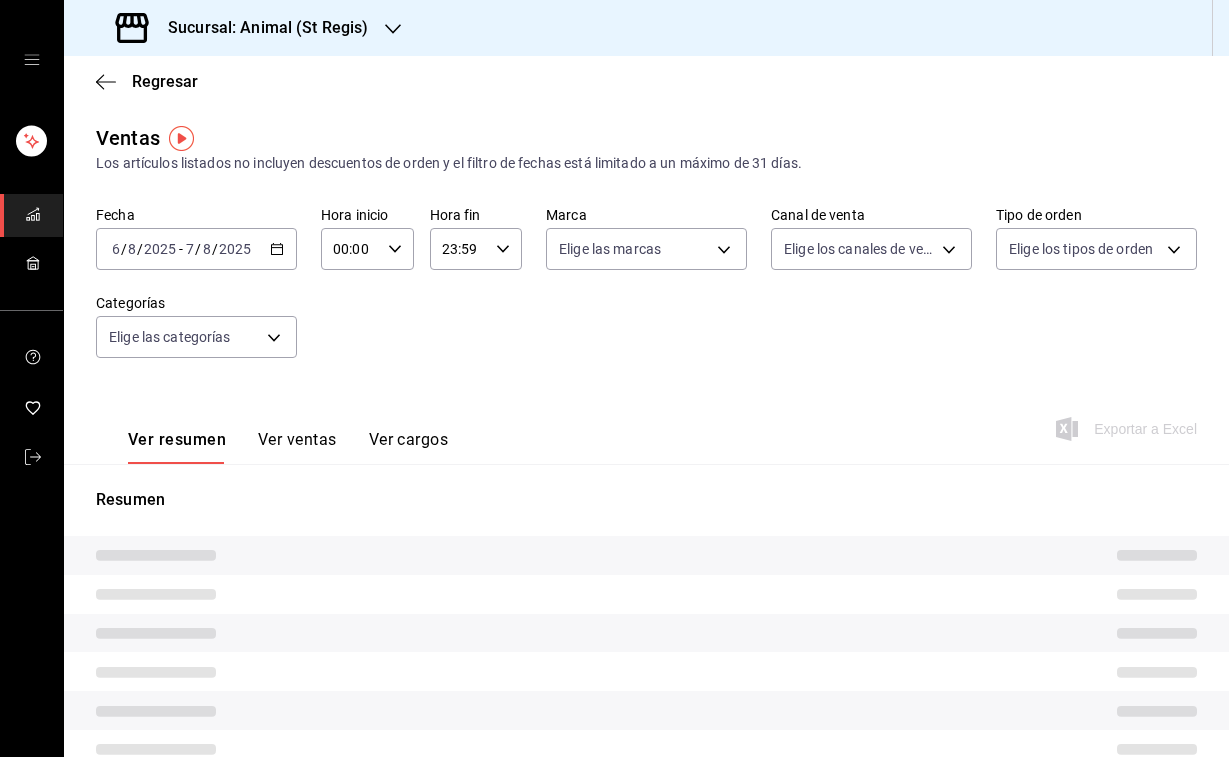 type on "04:00" 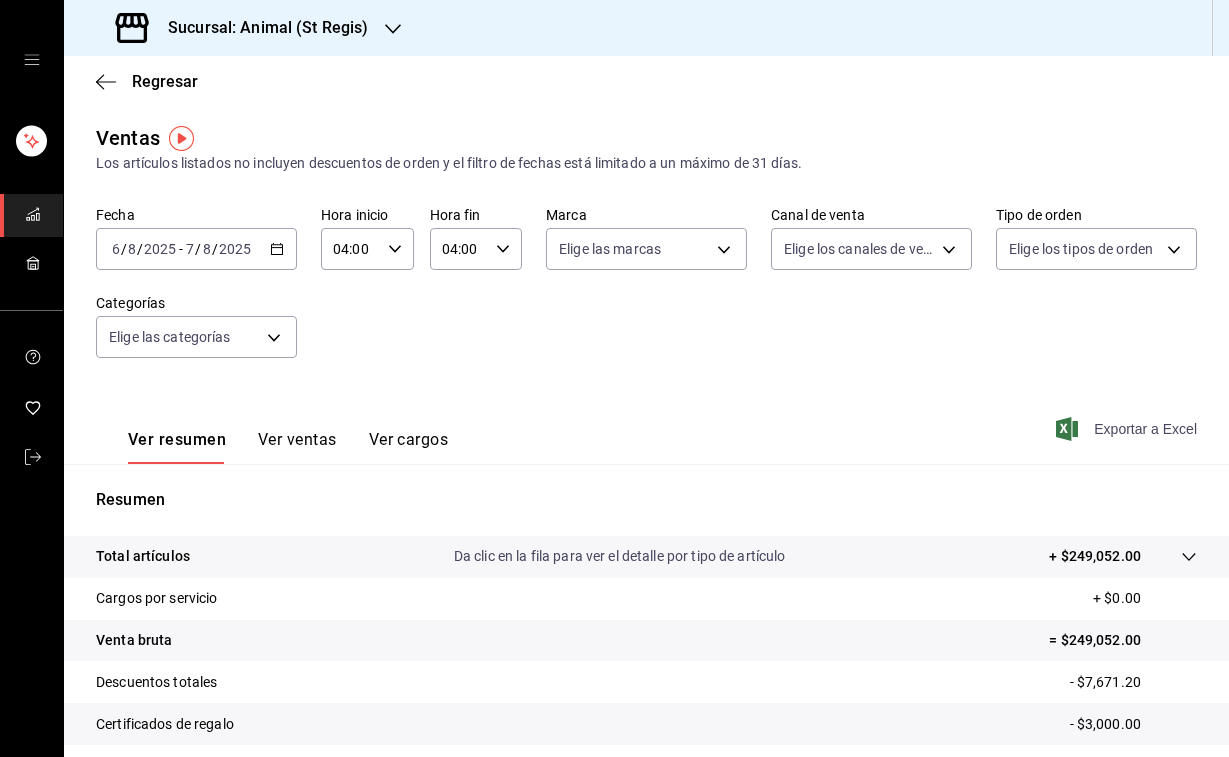 click 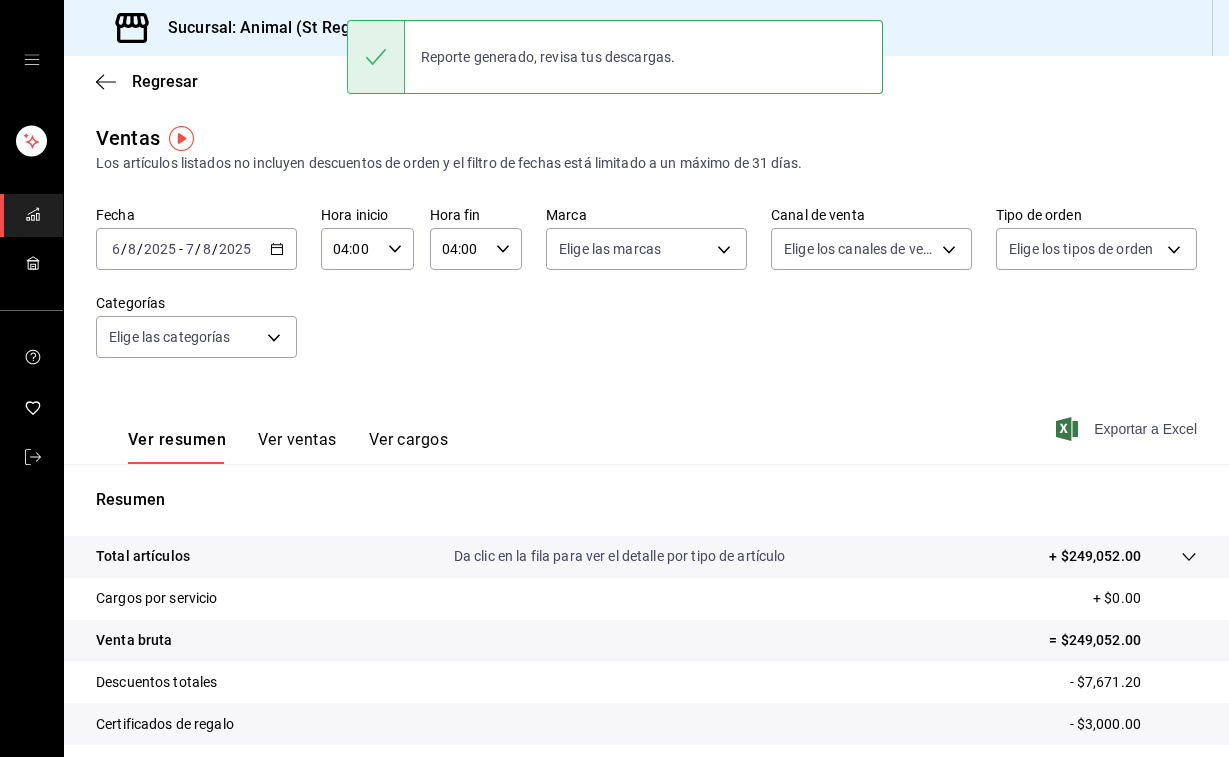 click on "Sucursal: Animal (St Regis)" at bounding box center [260, 28] 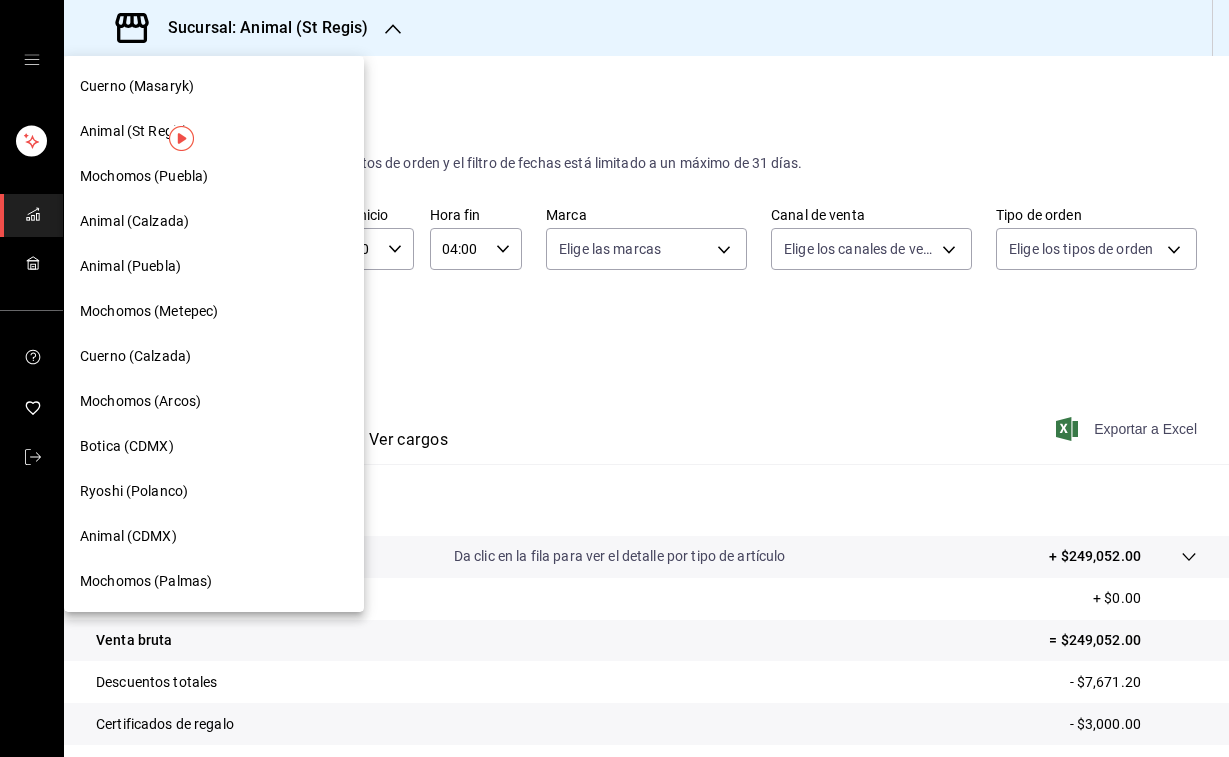 click on "Animal (Puebla)" at bounding box center [130, 266] 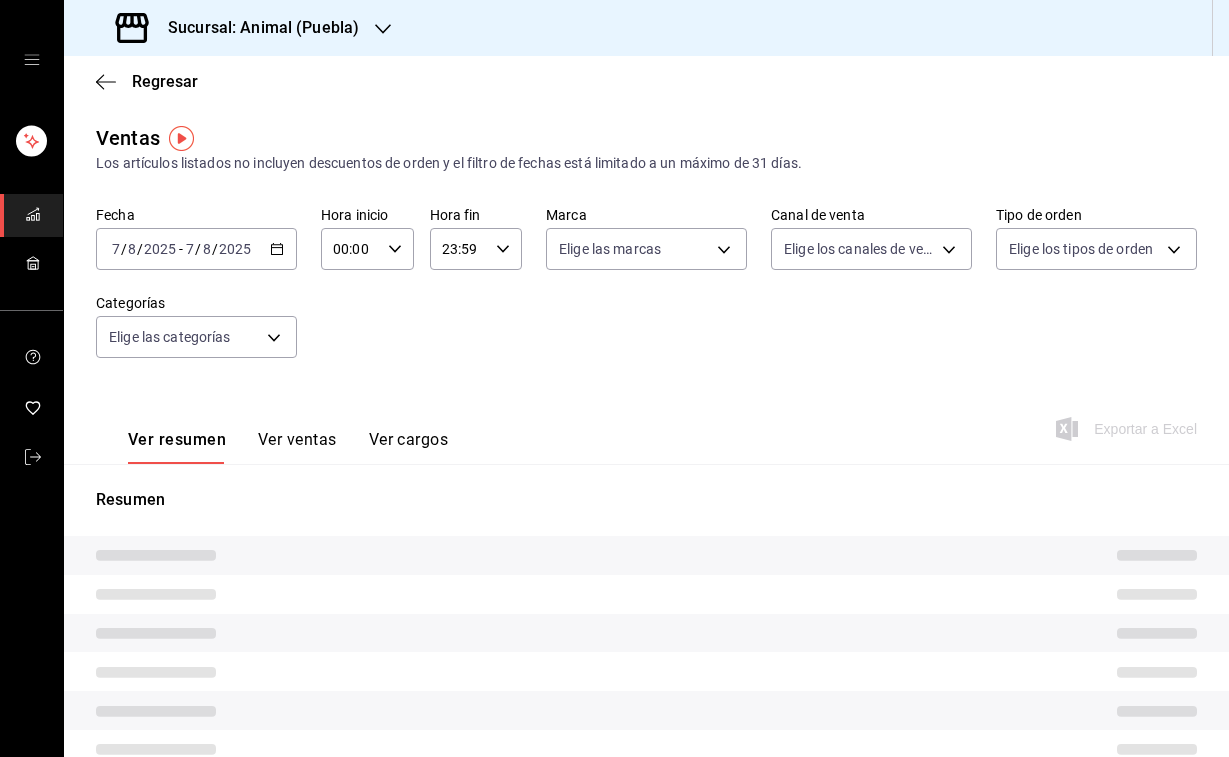 type on "04:00" 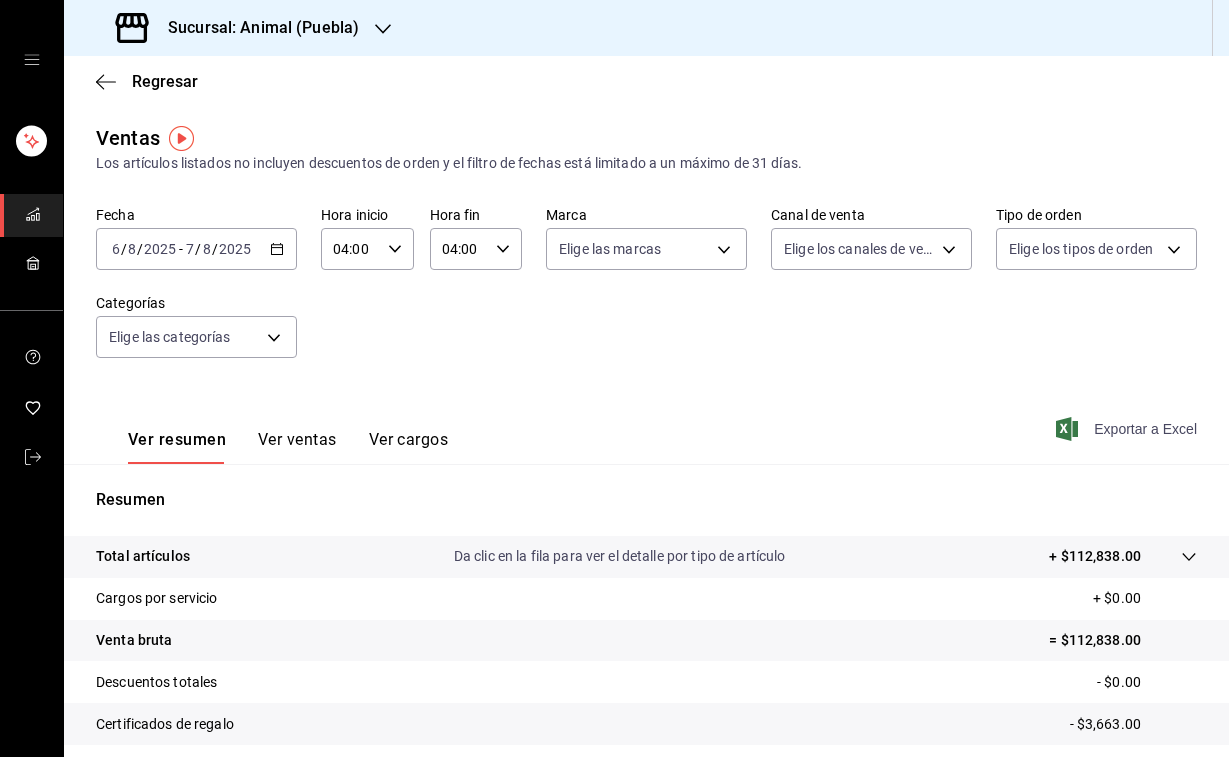 click 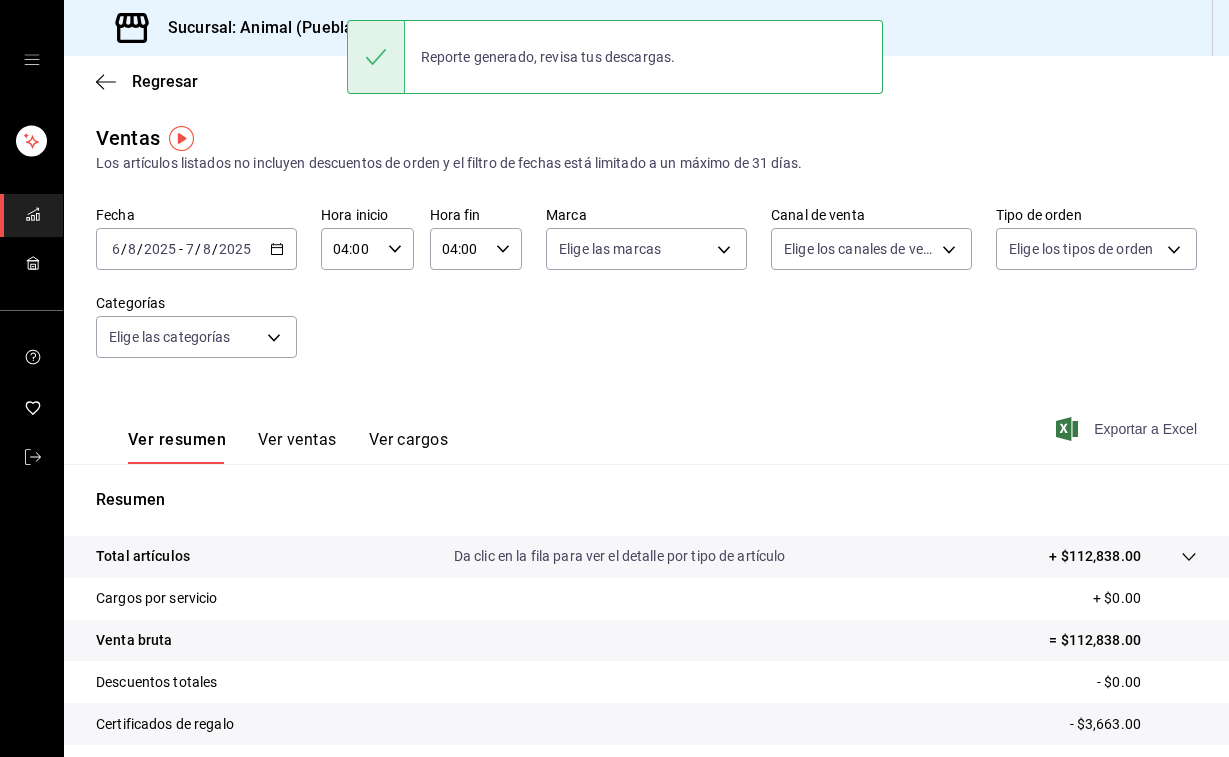click on "Sucursal: Animal (Puebla)" at bounding box center (255, 28) 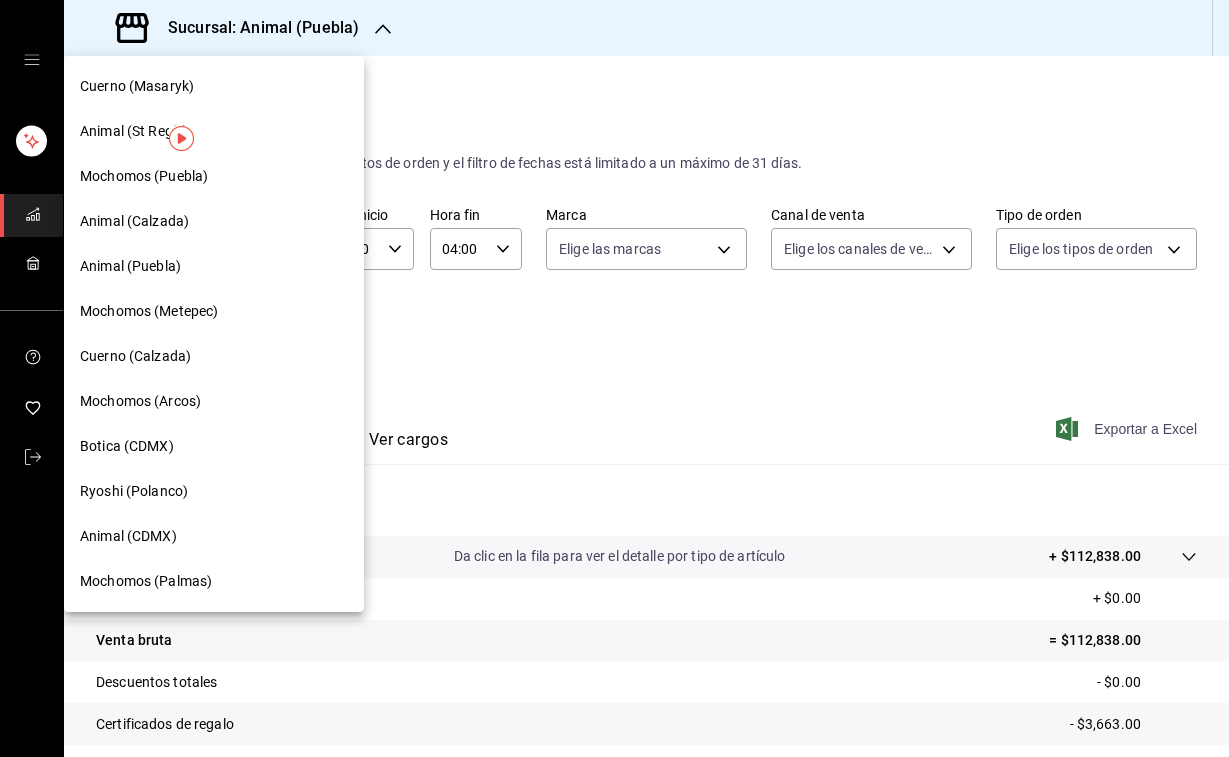 click on "Mochomos (Palmas)" at bounding box center [214, 581] 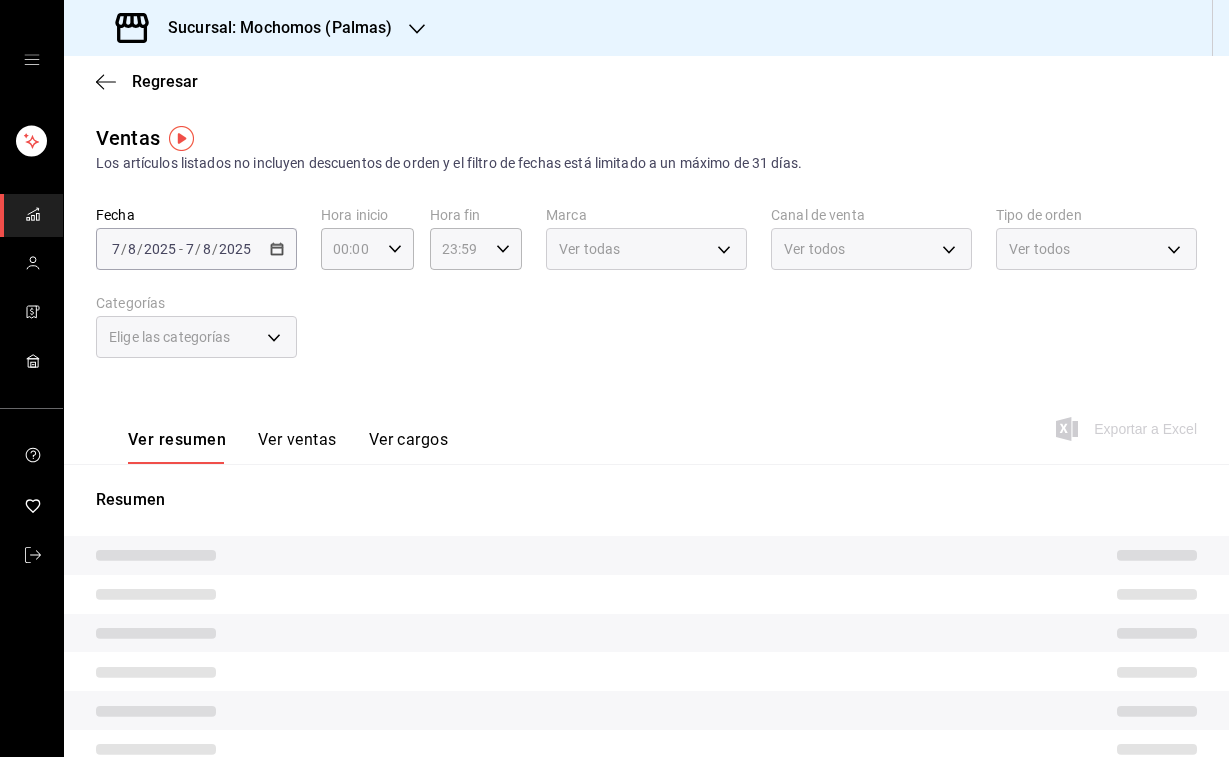 type on "04:00" 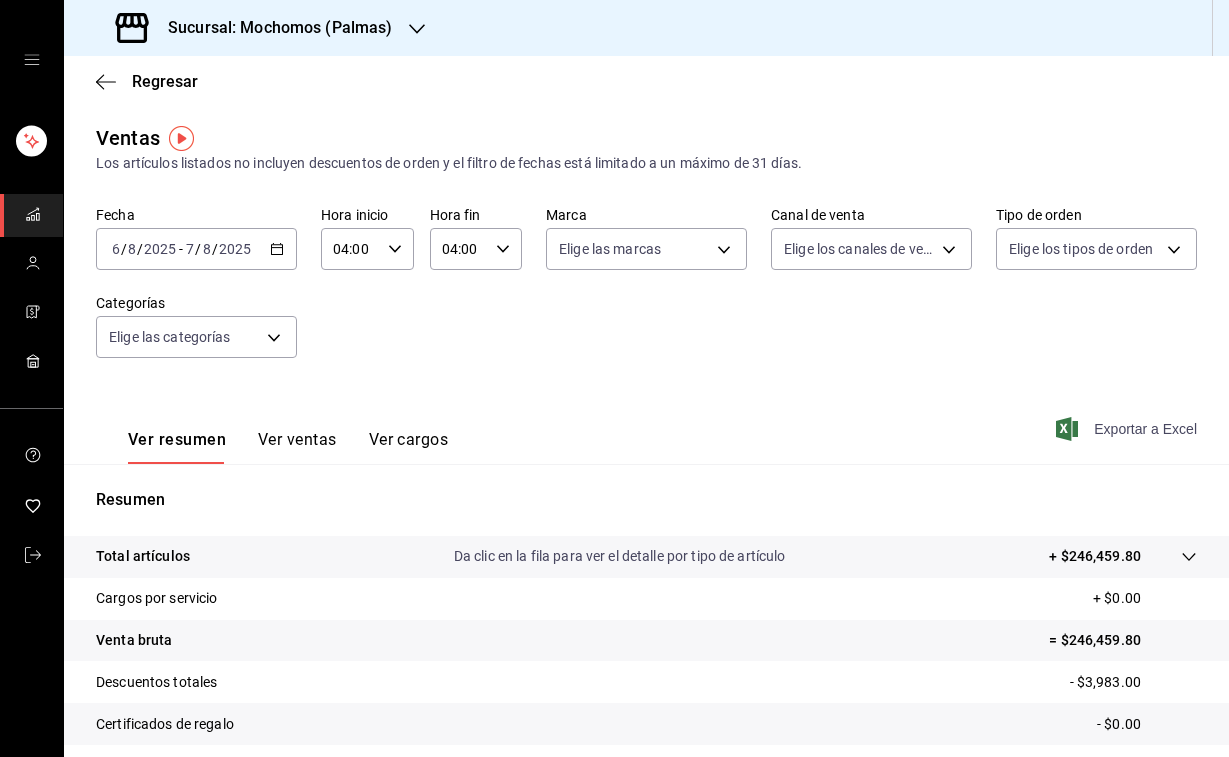 click 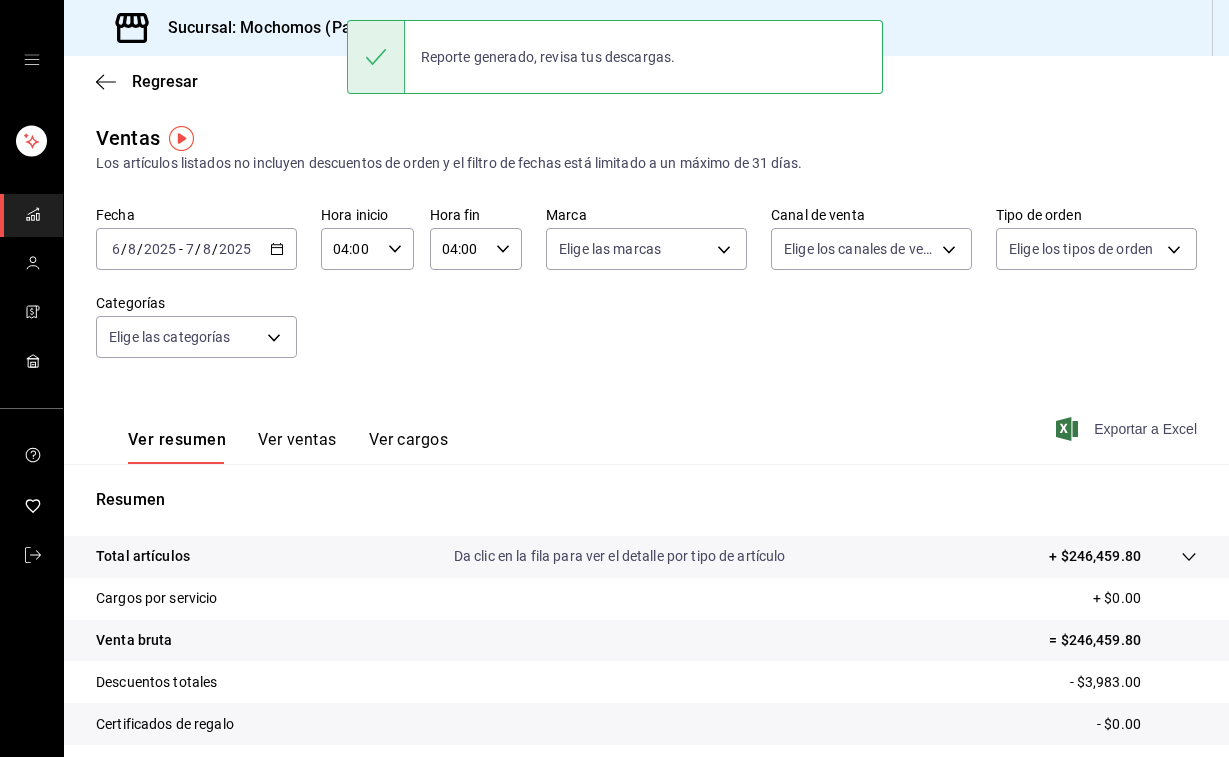 click on "Sucursal: Mochomos (Palmas)" at bounding box center [272, 28] 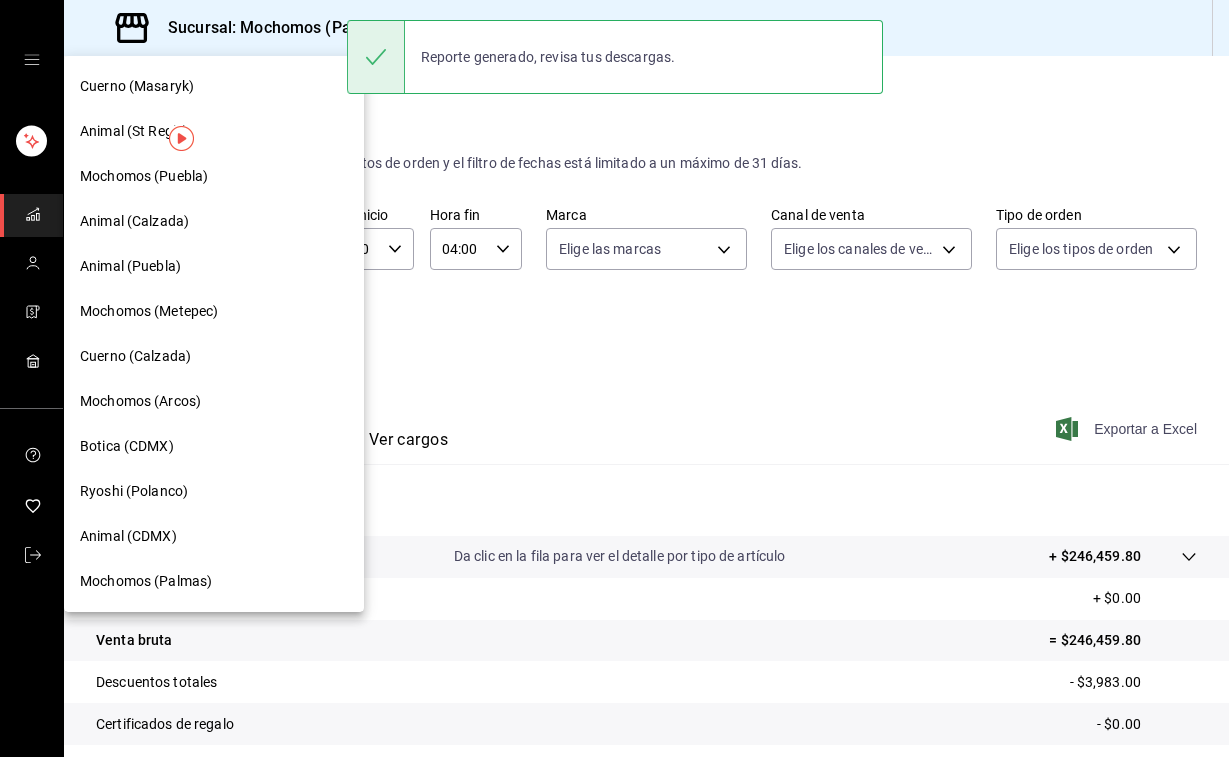 click on "Mochomos (Metepec)" at bounding box center (149, 311) 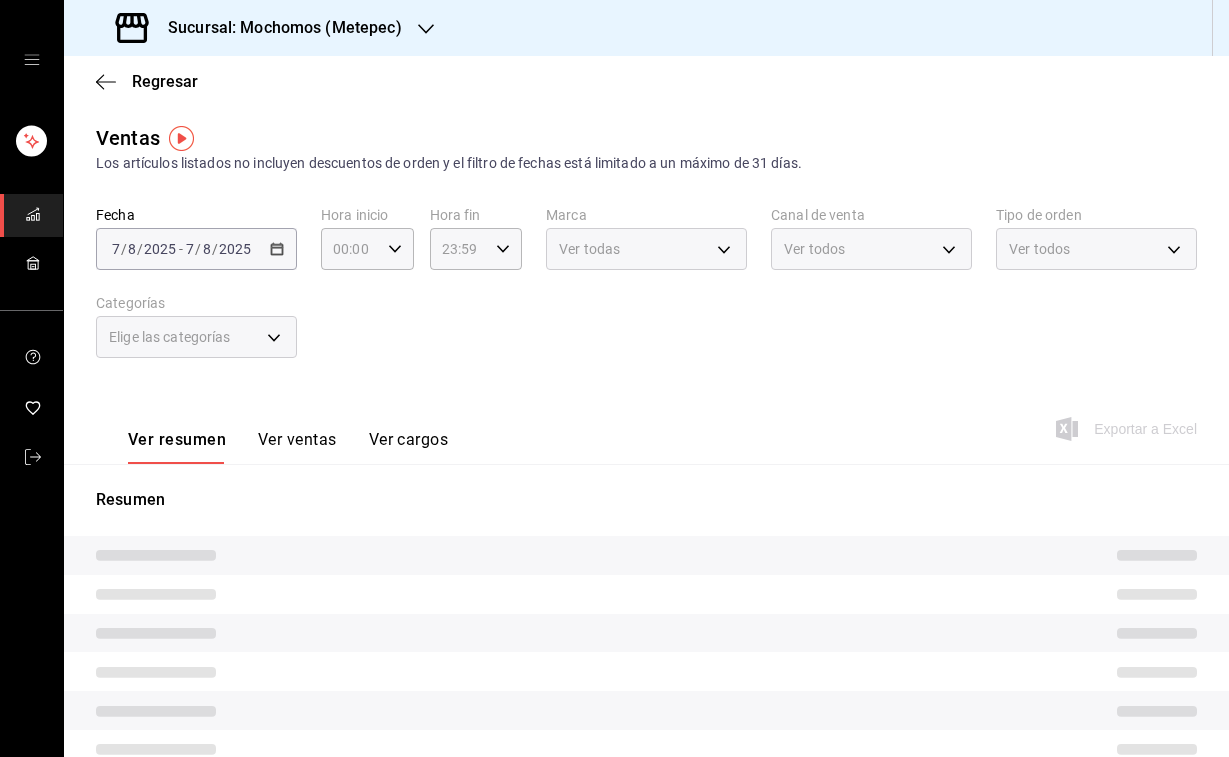 type on "04:00" 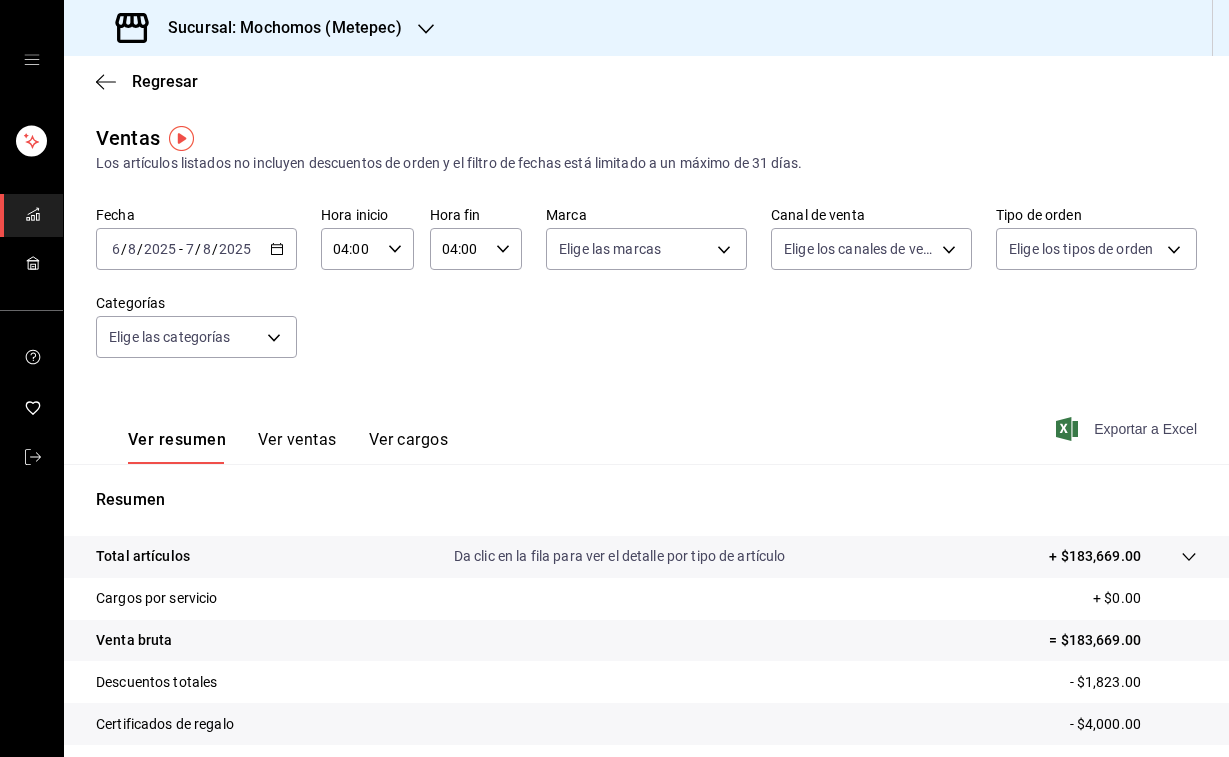 click 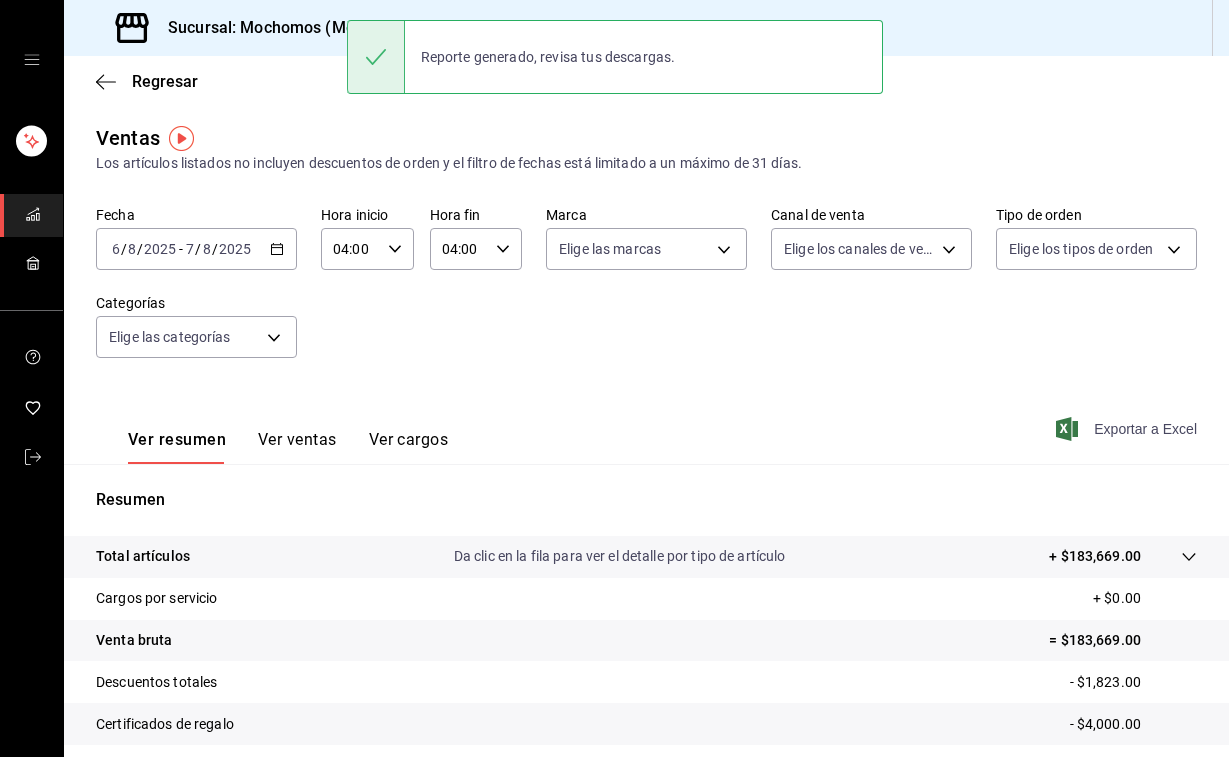 click on "Sucursal: Mochomos (Metepec)" at bounding box center [277, 28] 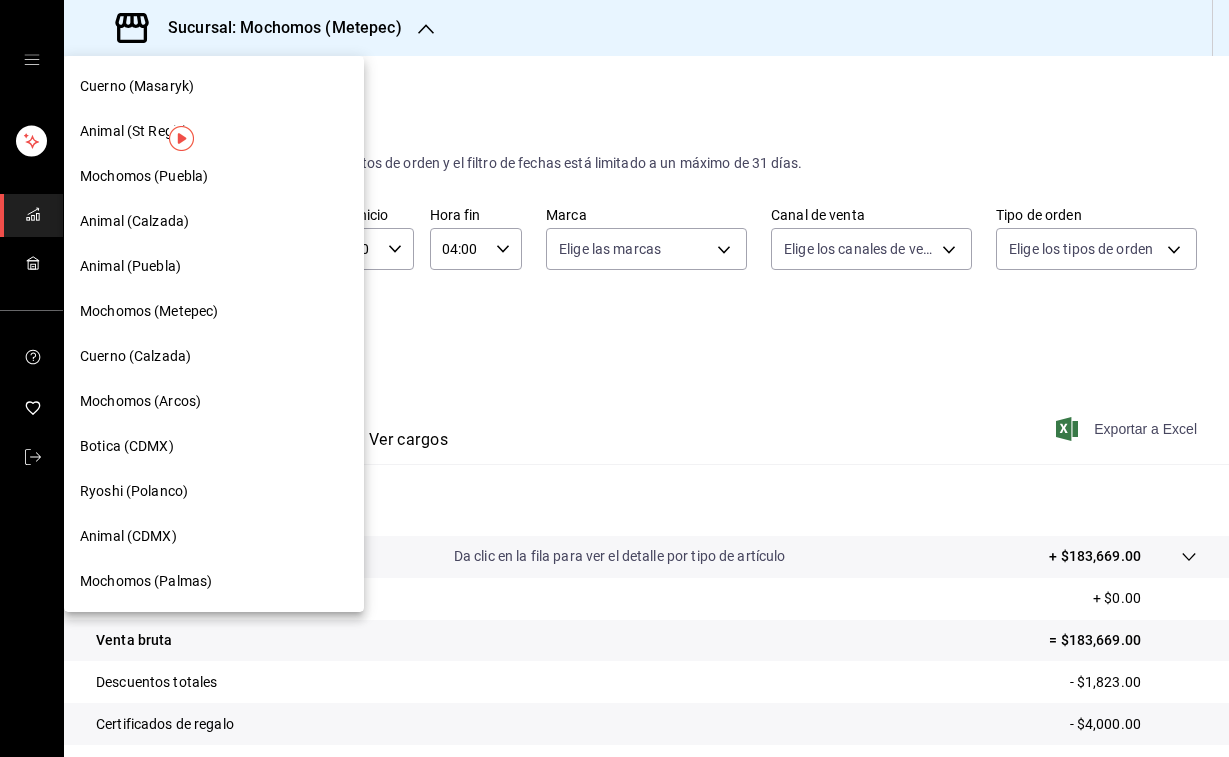 click on "Mochomos (Puebla)" at bounding box center [214, 176] 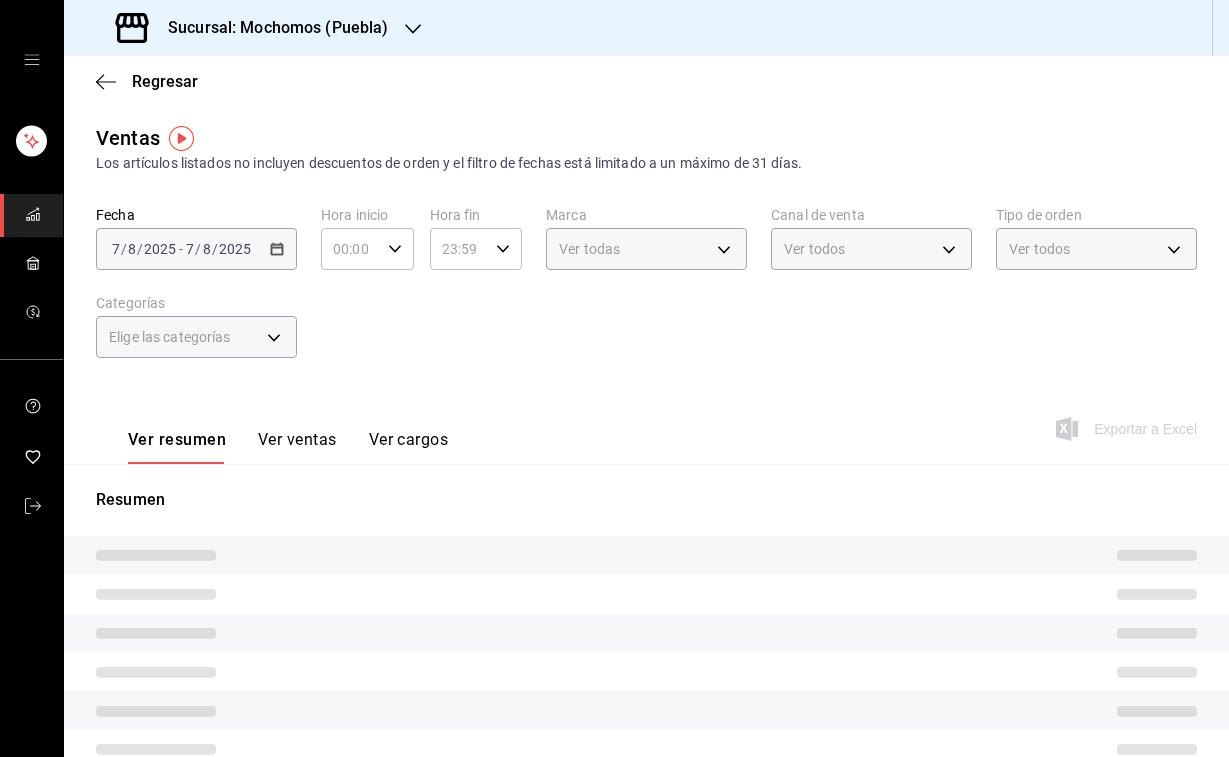 type on "04:00" 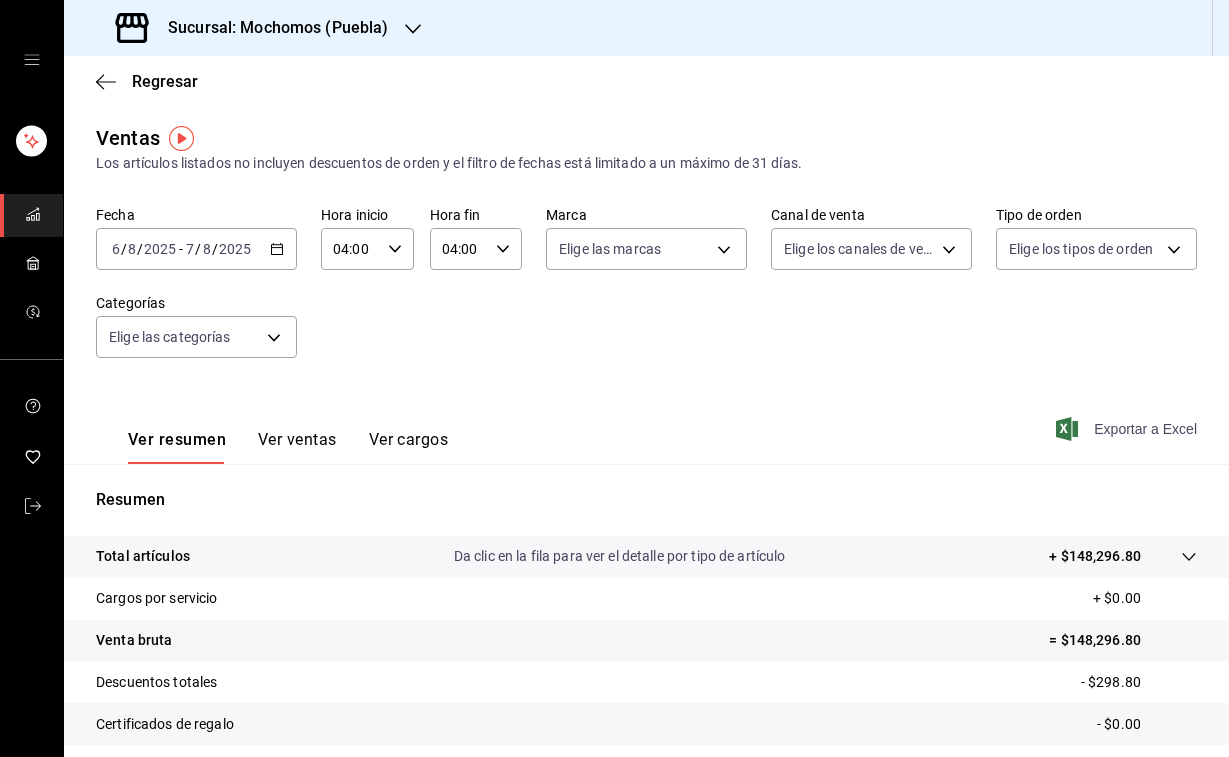 click 